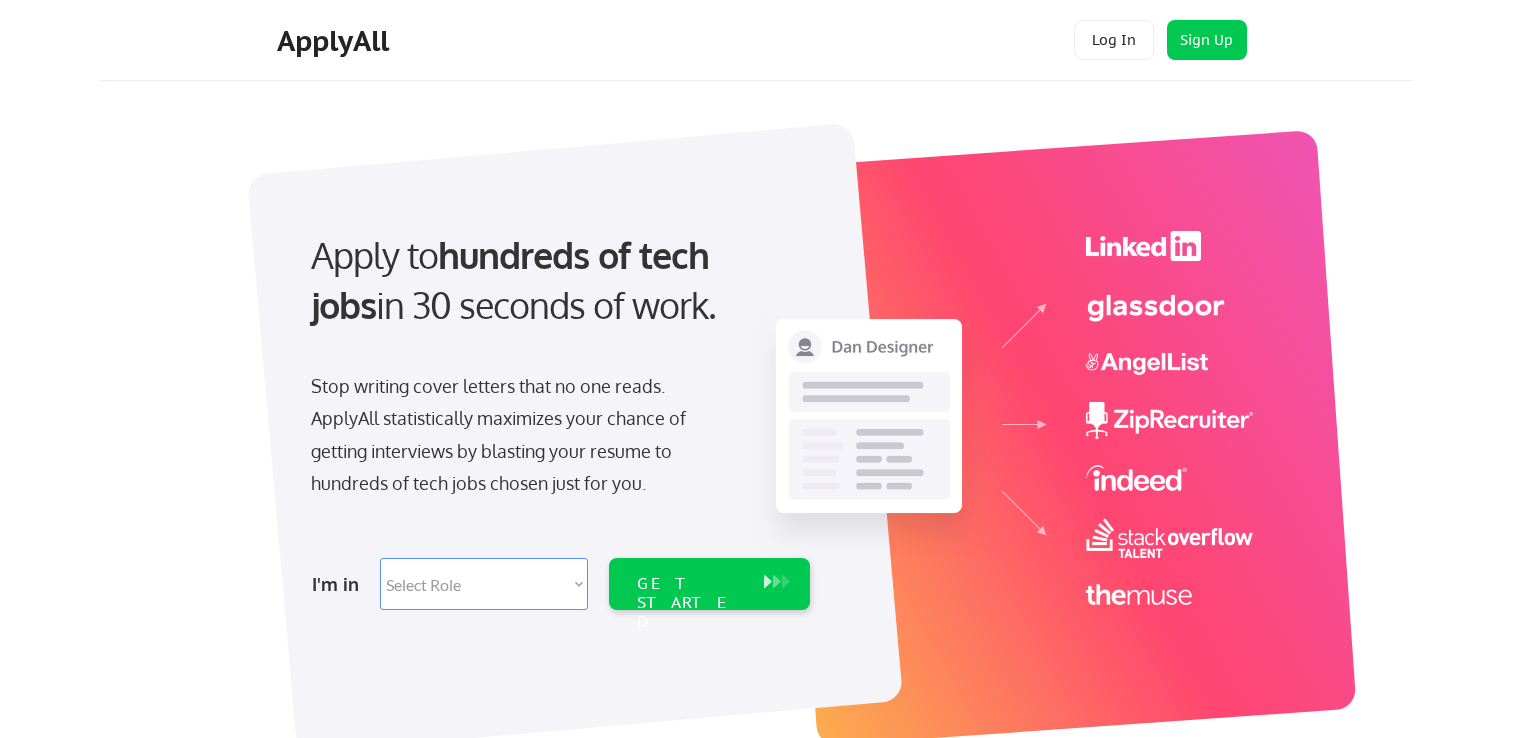 scroll, scrollTop: 0, scrollLeft: 0, axis: both 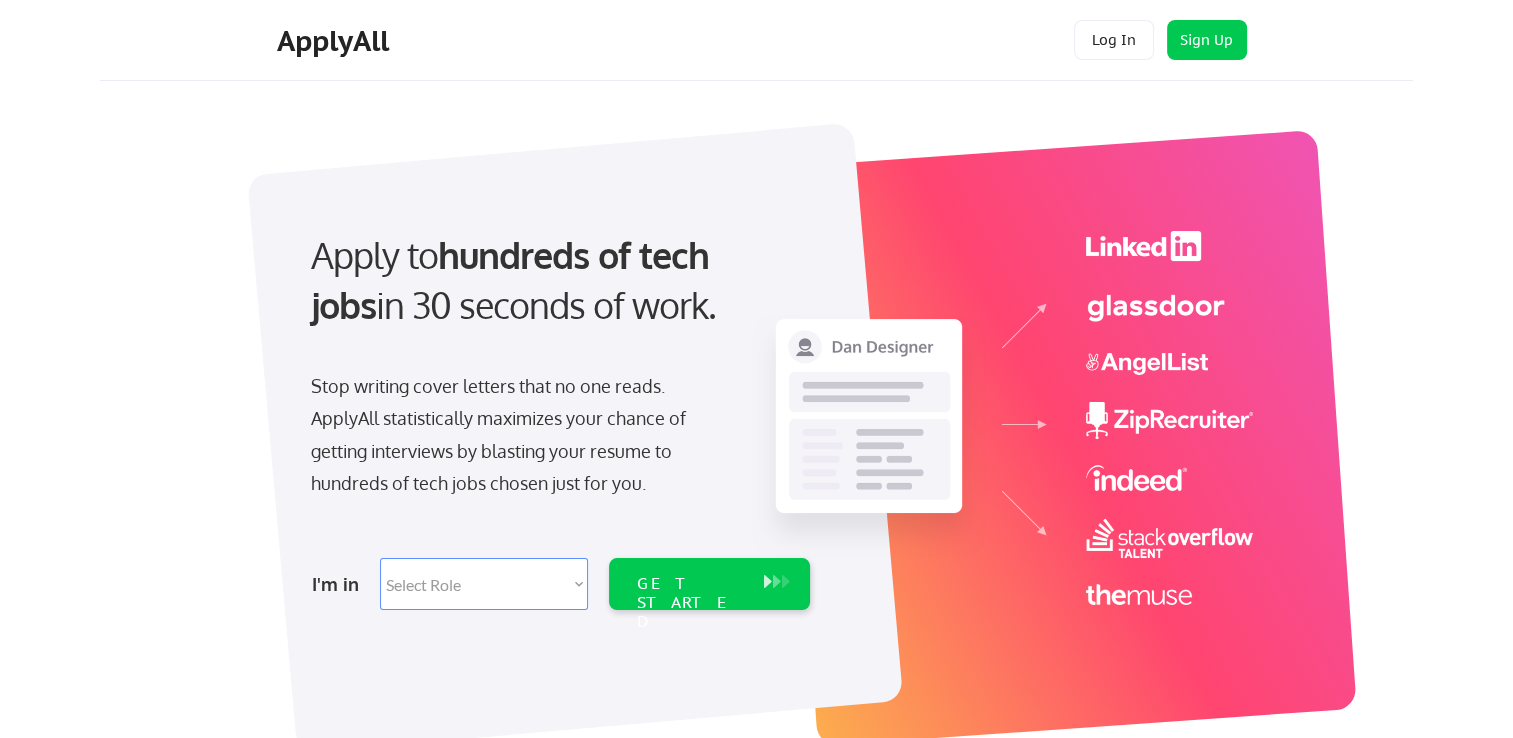 click on "Select Role Software Engineering Product Management Customer Success Sales UI/UX/Product Design Technical Project/Program Mgmt Marketing & Growth Data HR/Recruiting IT/Cybersecurity Tech Finance/Ops/Strategy Customer Support" at bounding box center (484, 584) 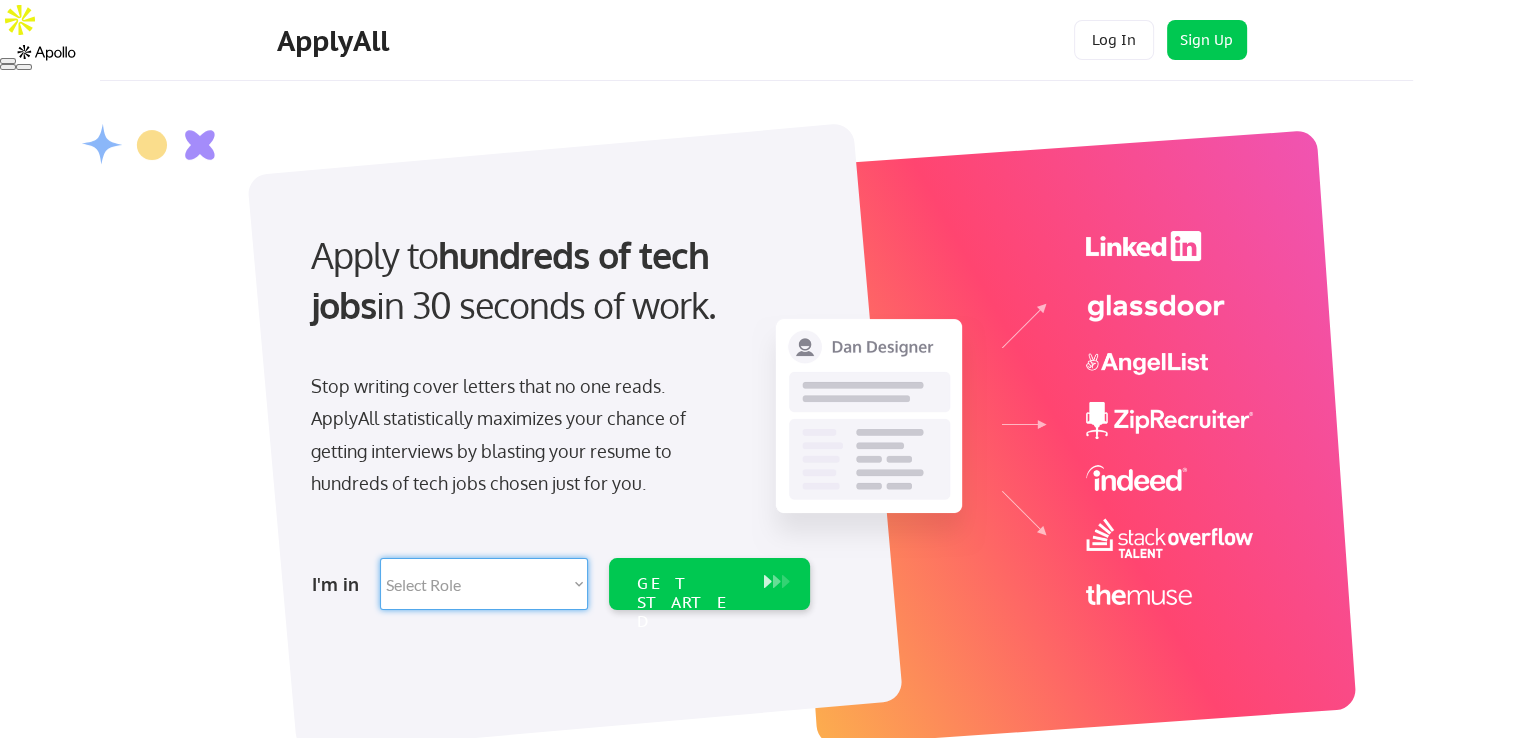 scroll, scrollTop: 0, scrollLeft: 0, axis: both 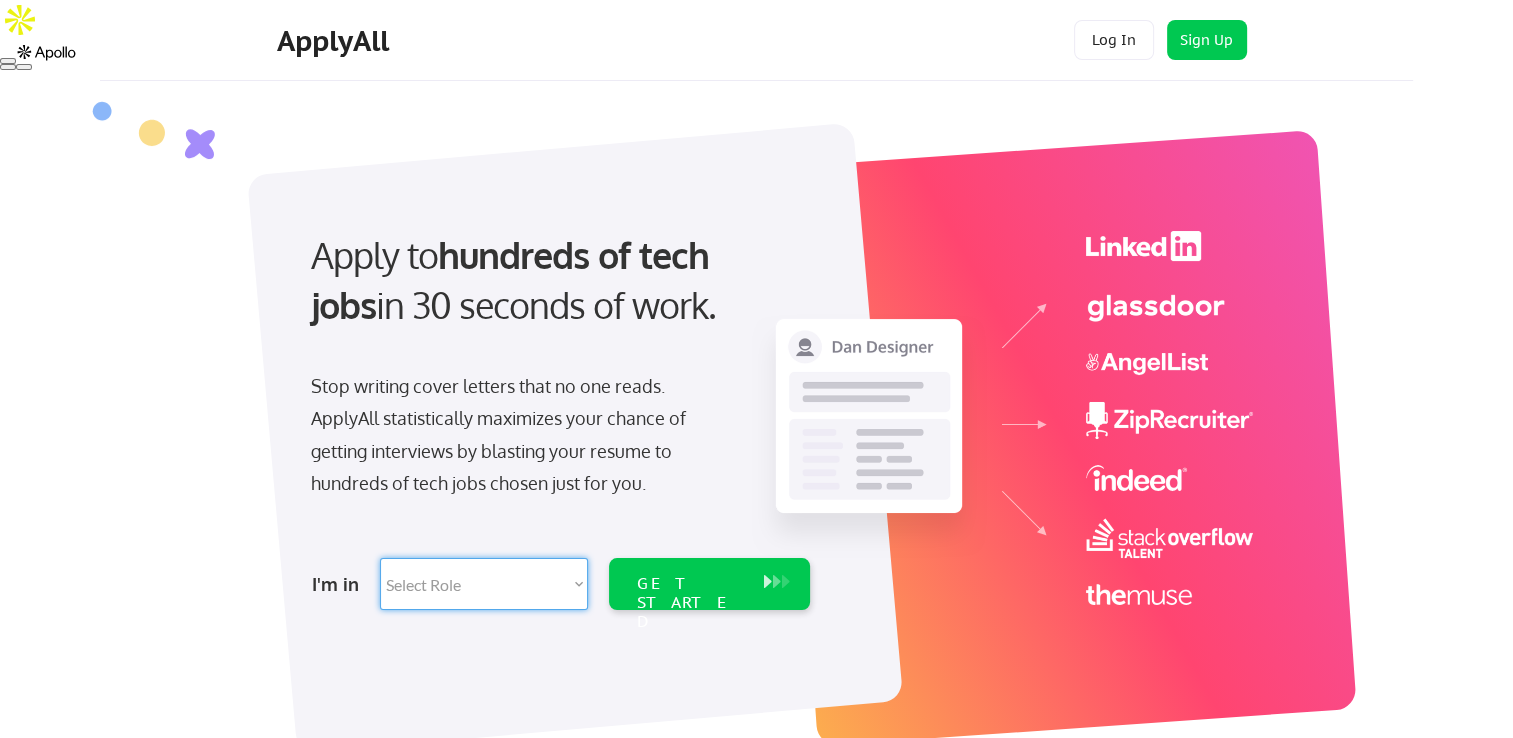 select on ""sales0"" 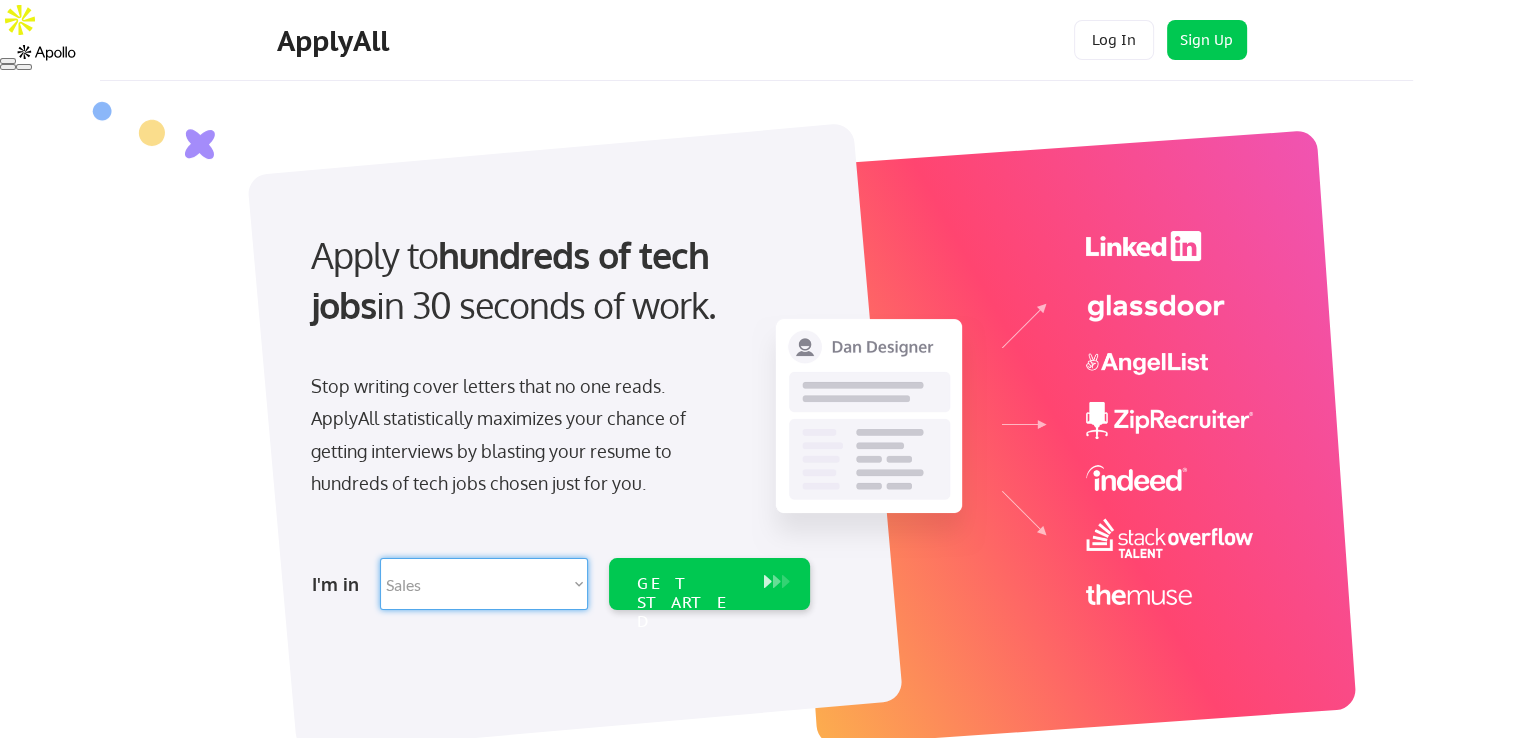 click on "Select Role Software Engineering Product Management Customer Success Sales UI/UX/Product Design Technical Project/Program Mgmt Marketing & Growth Data HR/Recruiting IT/Cybersecurity Tech Finance/Ops/Strategy Customer Support" at bounding box center (484, 584) 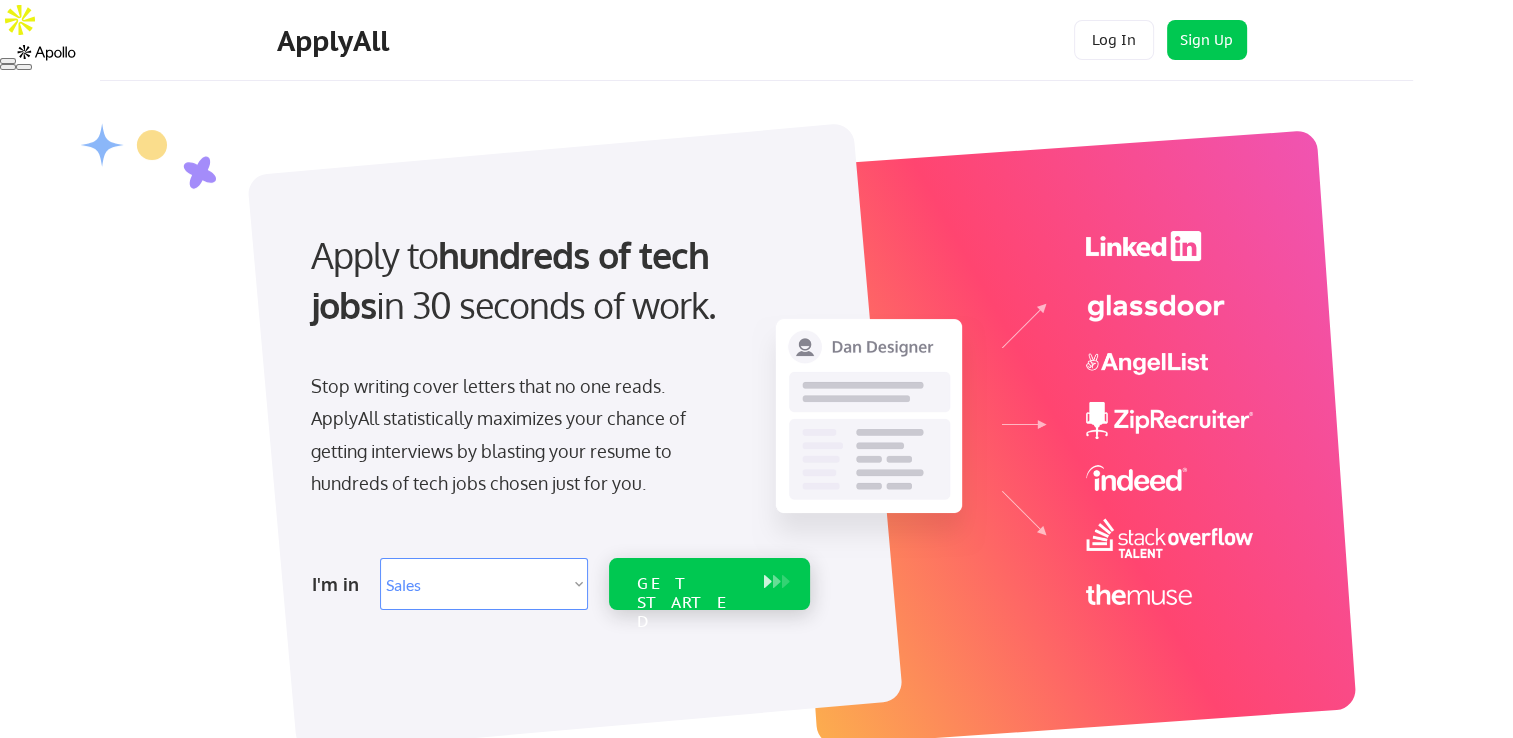 click on "GET STARTED" at bounding box center [690, 603] 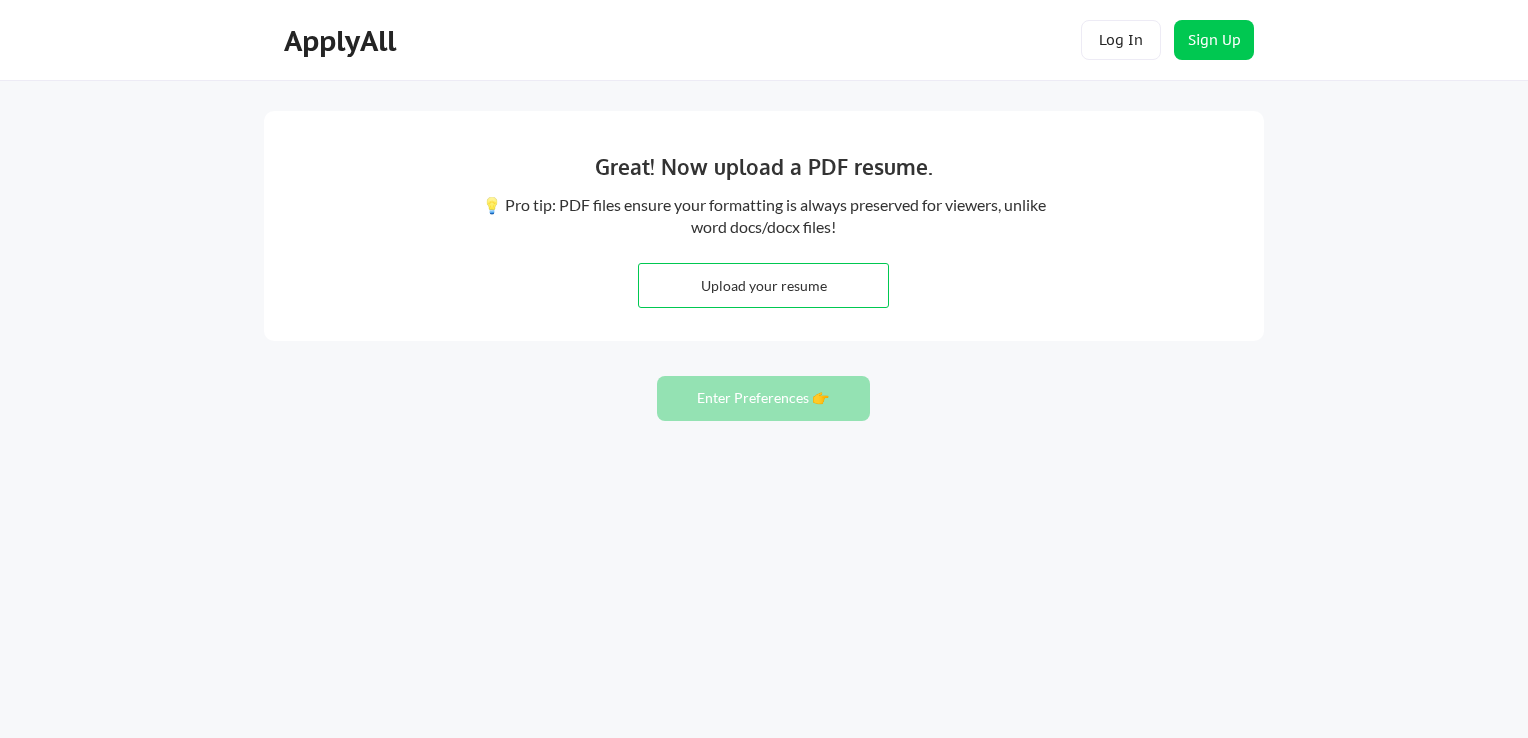 scroll, scrollTop: 0, scrollLeft: 0, axis: both 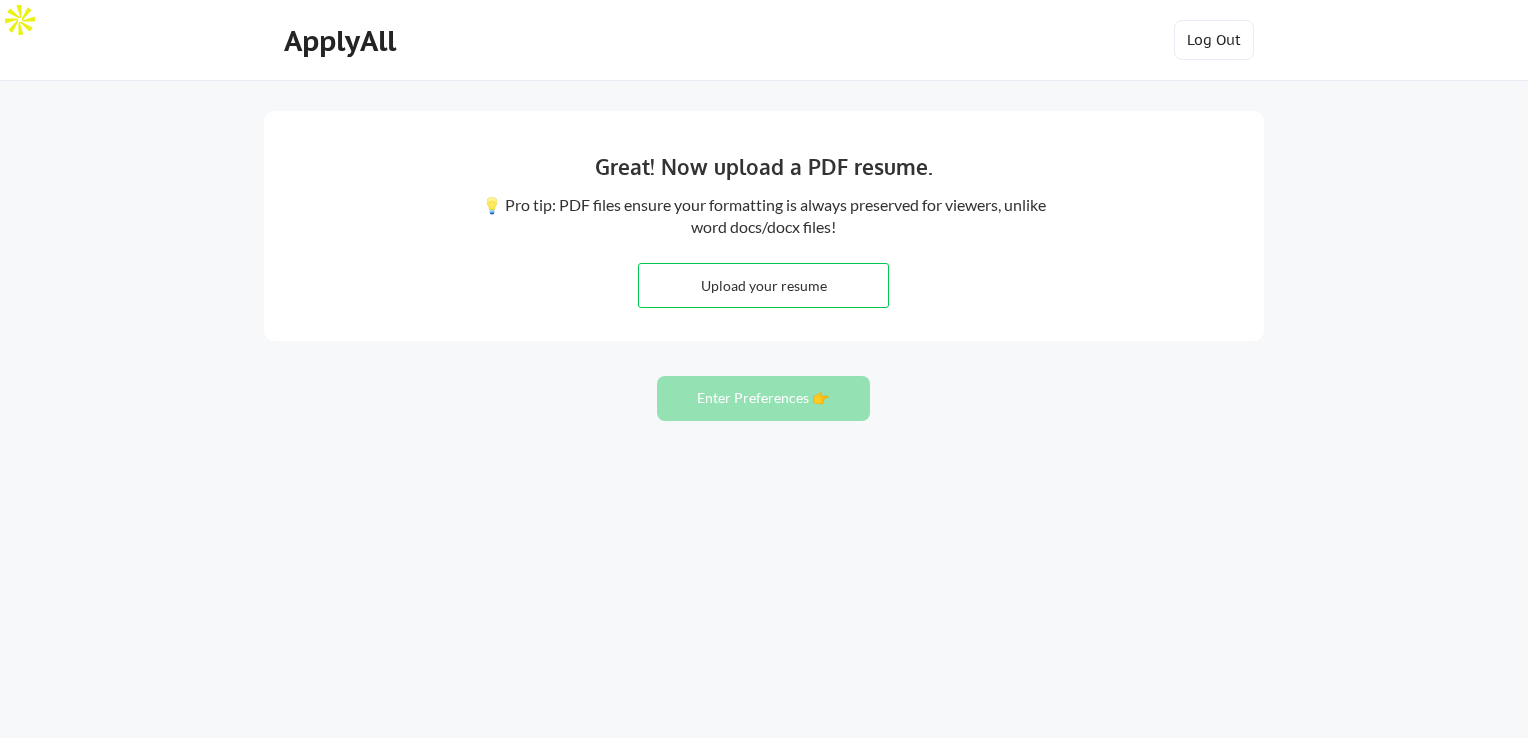 click at bounding box center (763, 285) 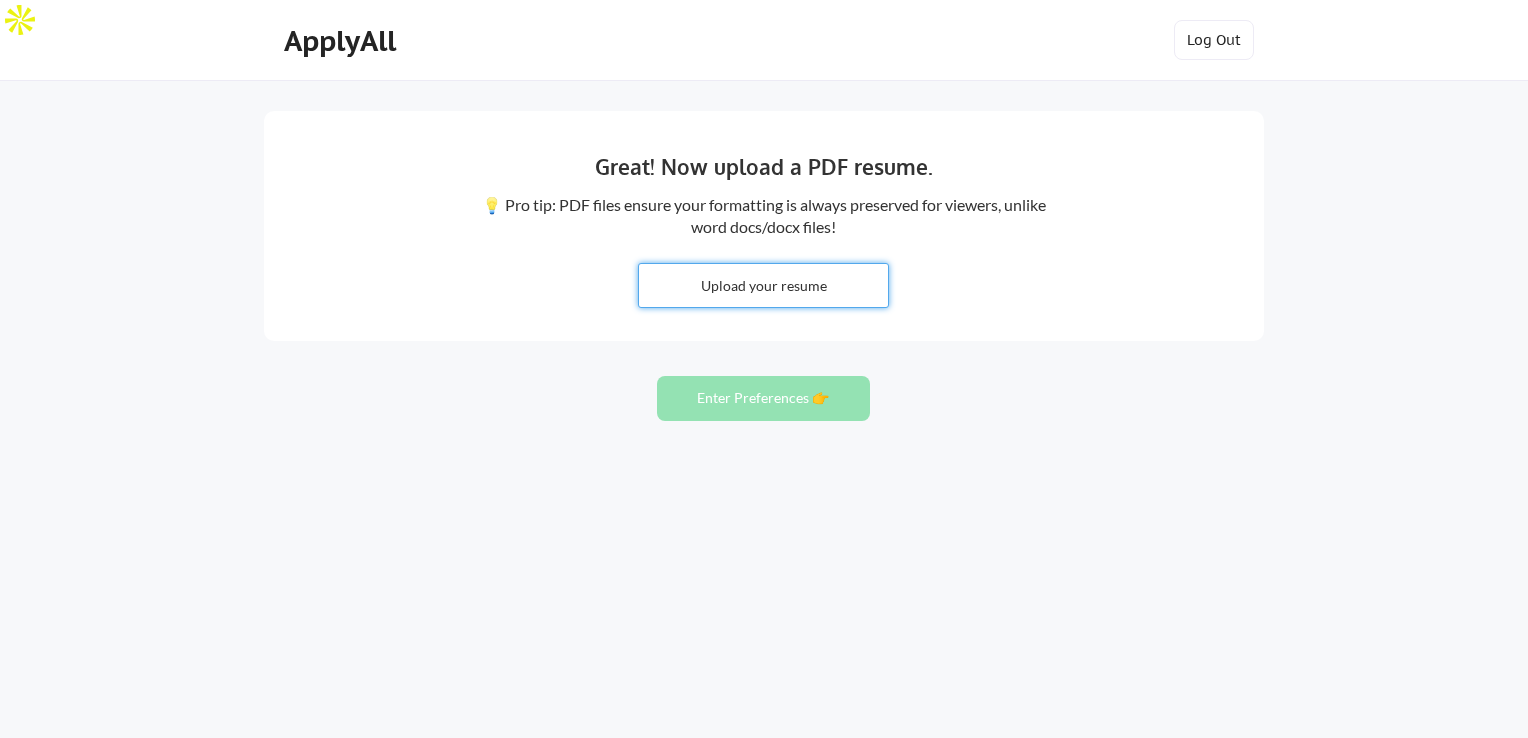 type on "C:\fakepath\Sayed Manzar Hassan - Resume - Benefits Administration.pdf" 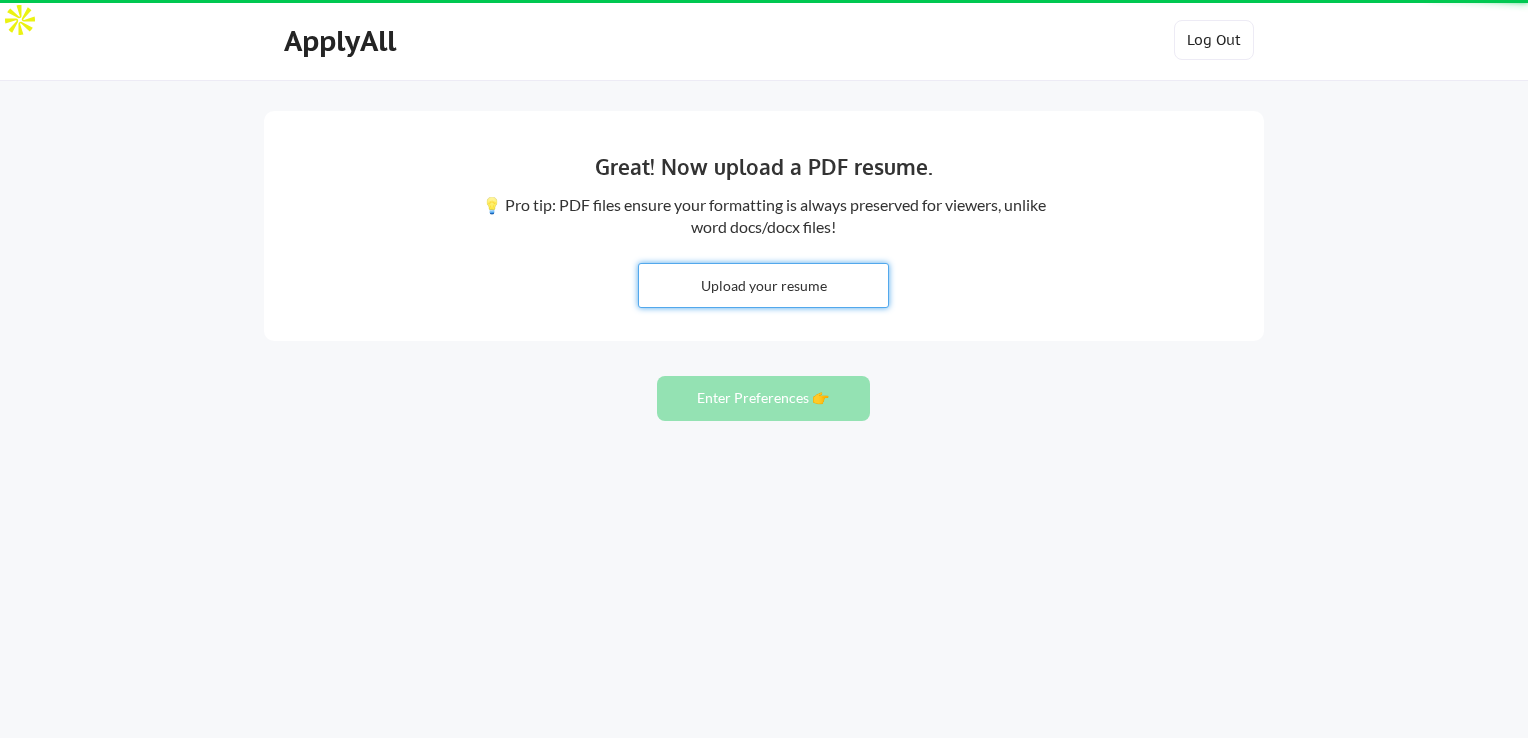 type 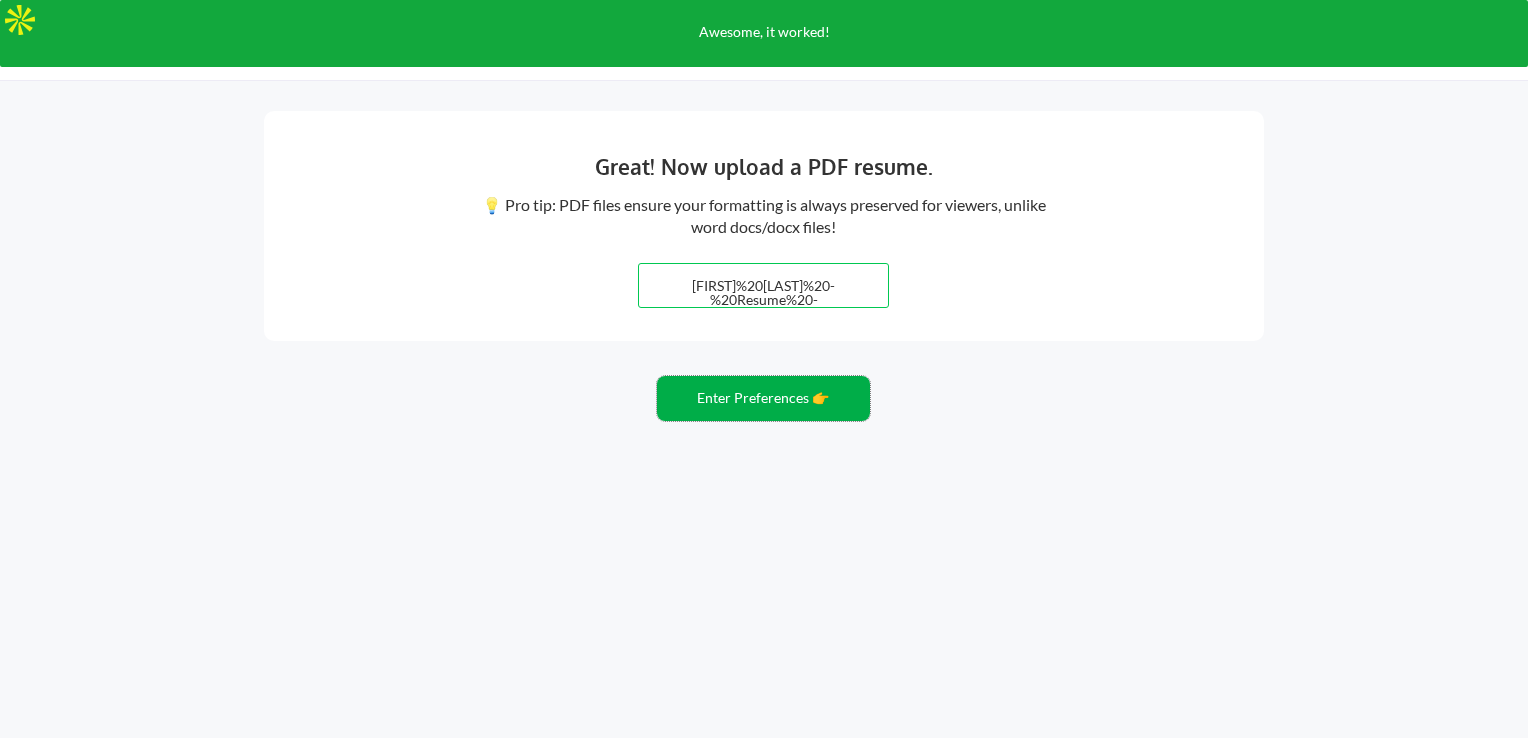 click on "Enter Preferences  👉" at bounding box center (763, 398) 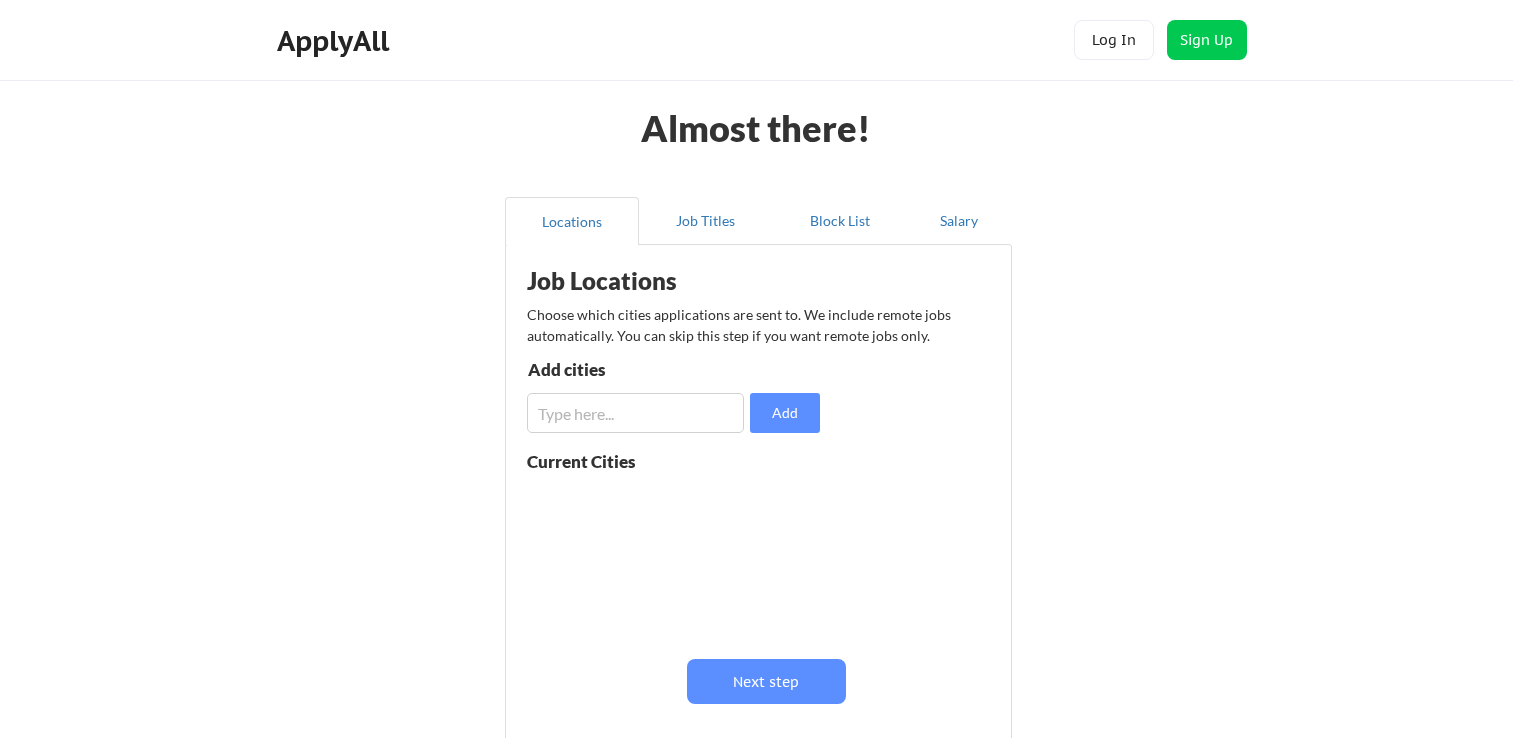 scroll, scrollTop: 0, scrollLeft: 0, axis: both 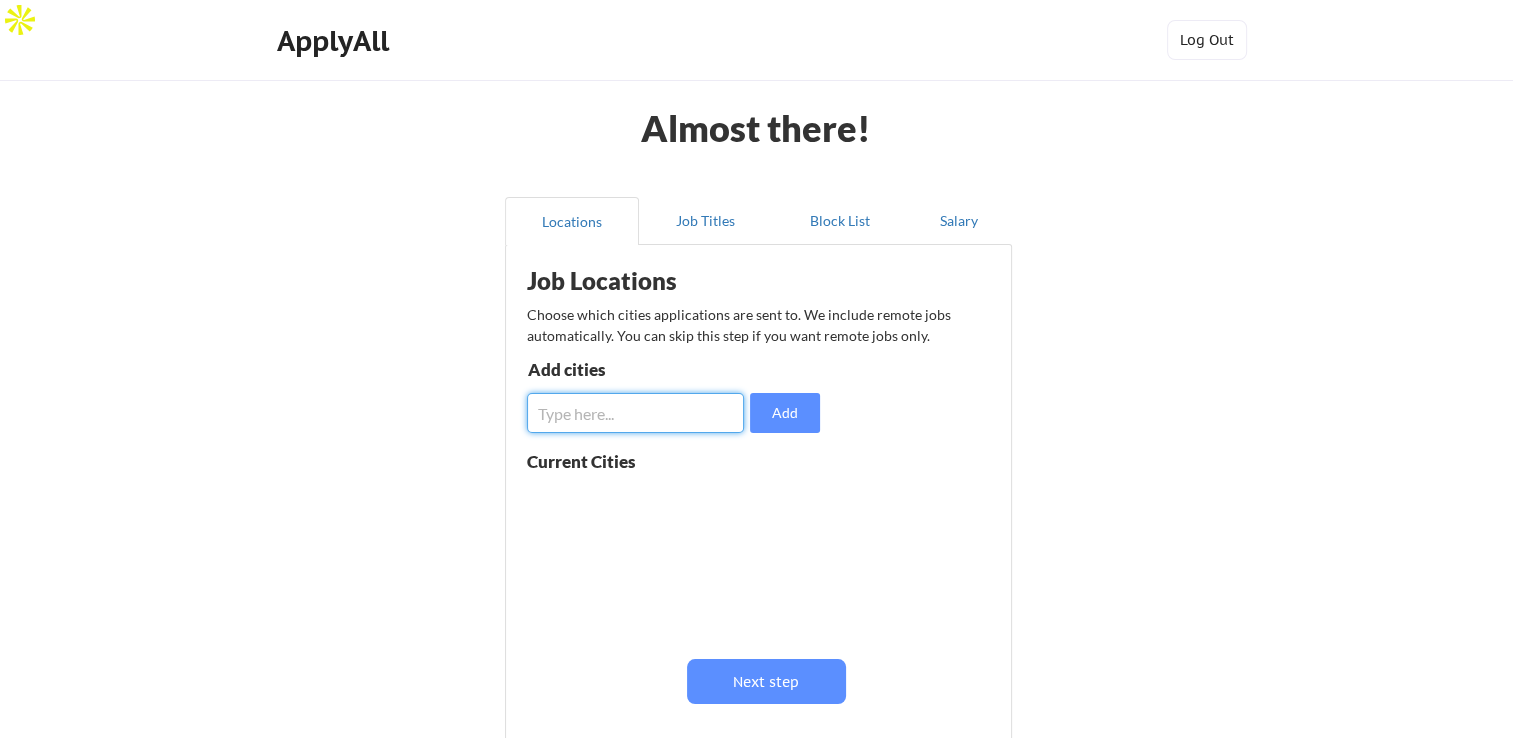 click at bounding box center (635, 413) 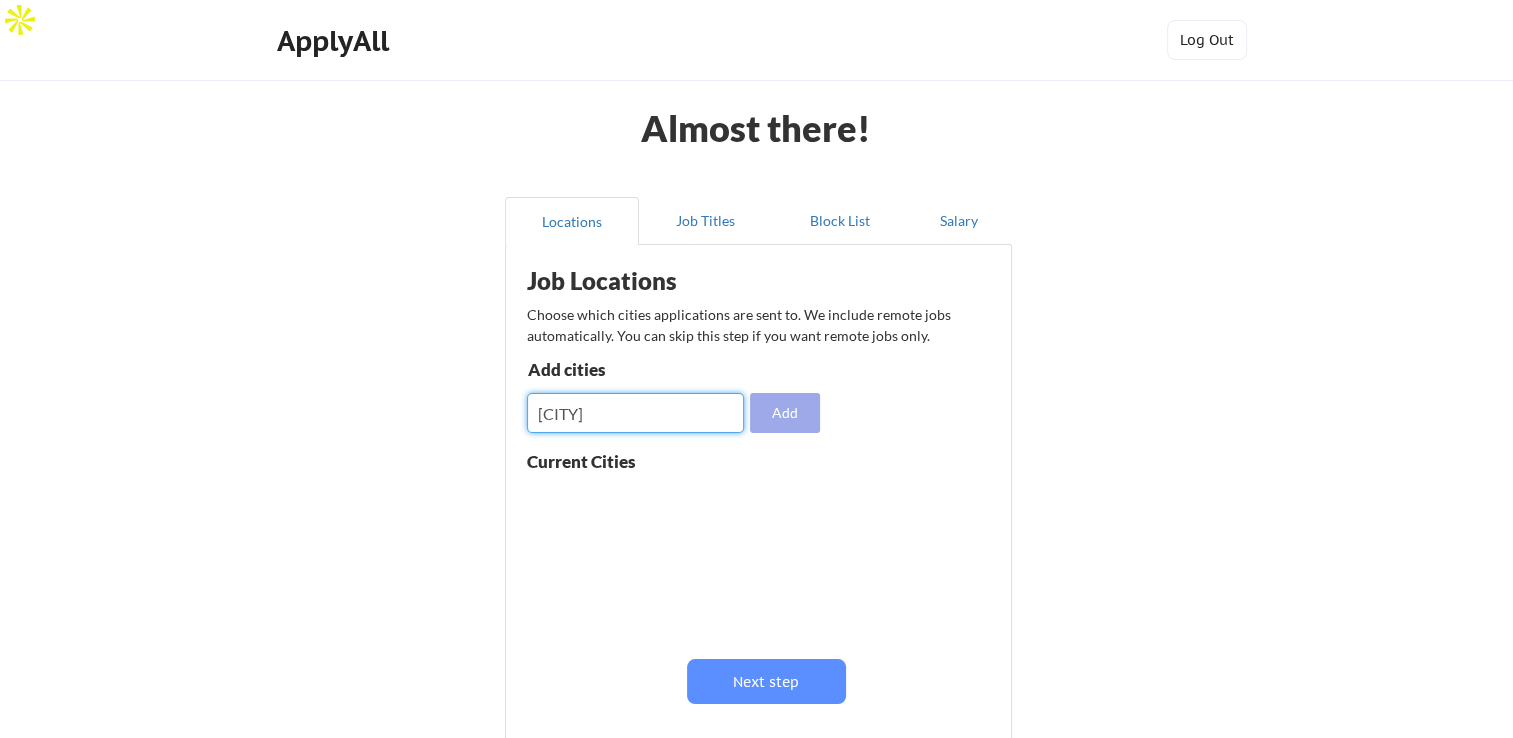 type on "Delhi" 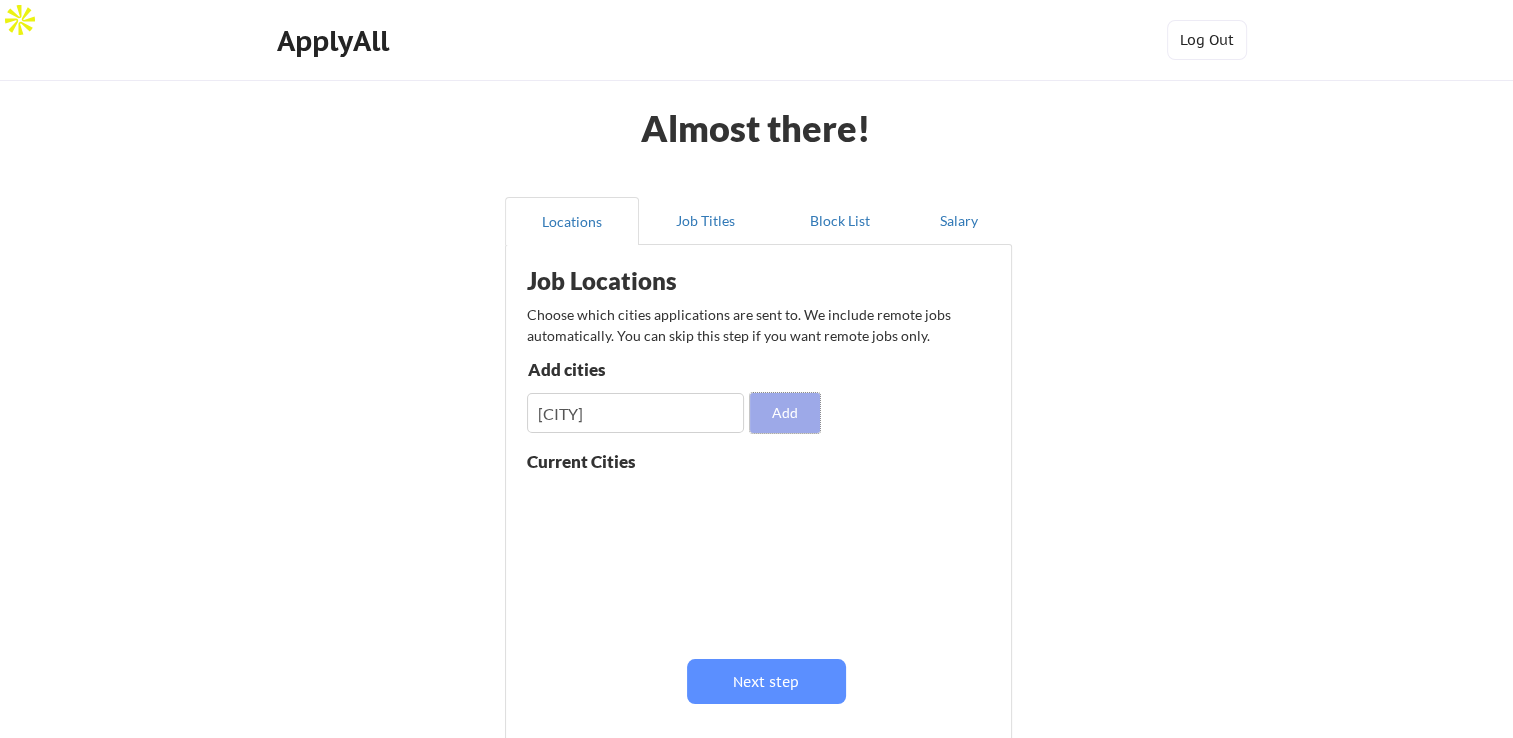 click on "Add" at bounding box center (785, 413) 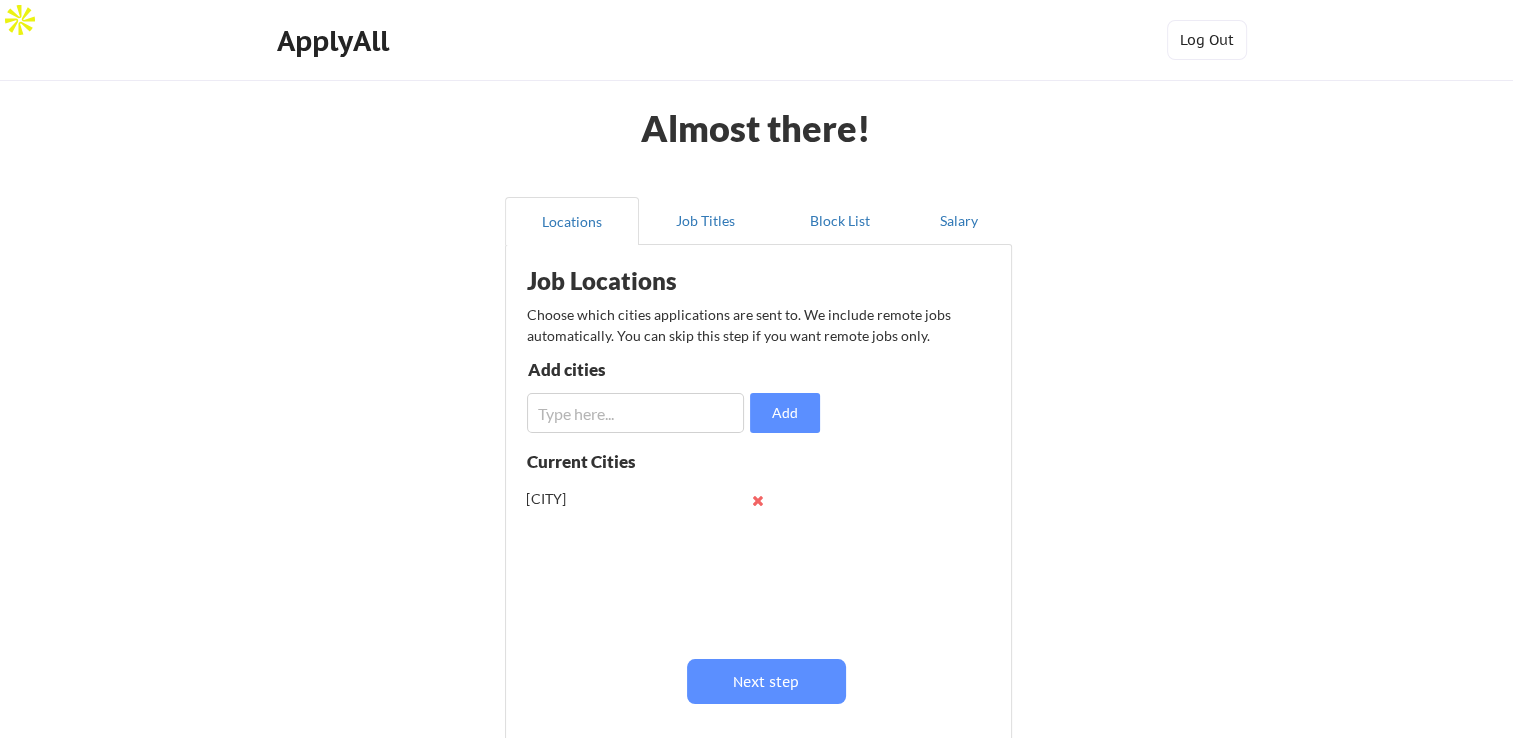 click at bounding box center [635, 413] 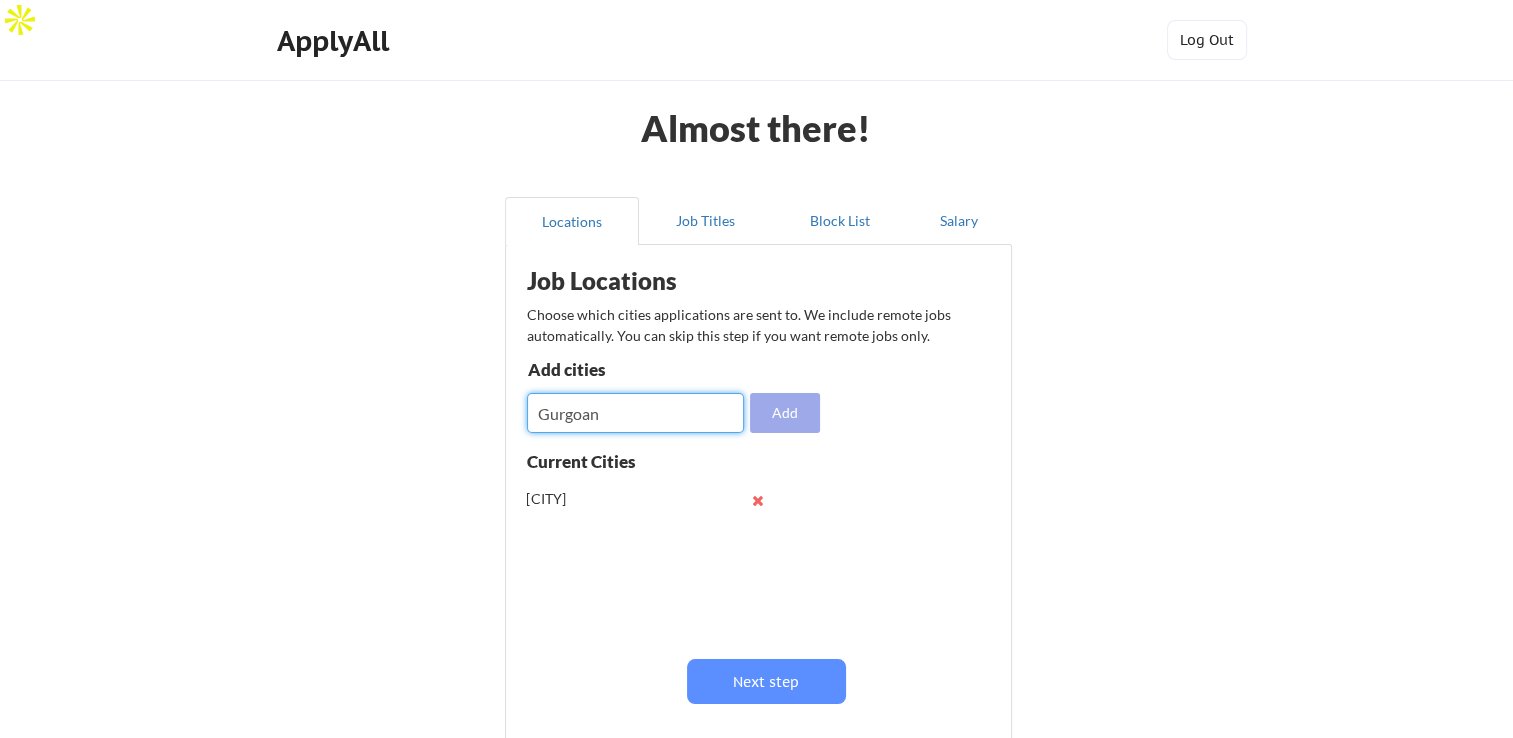 type on "Gurgoan" 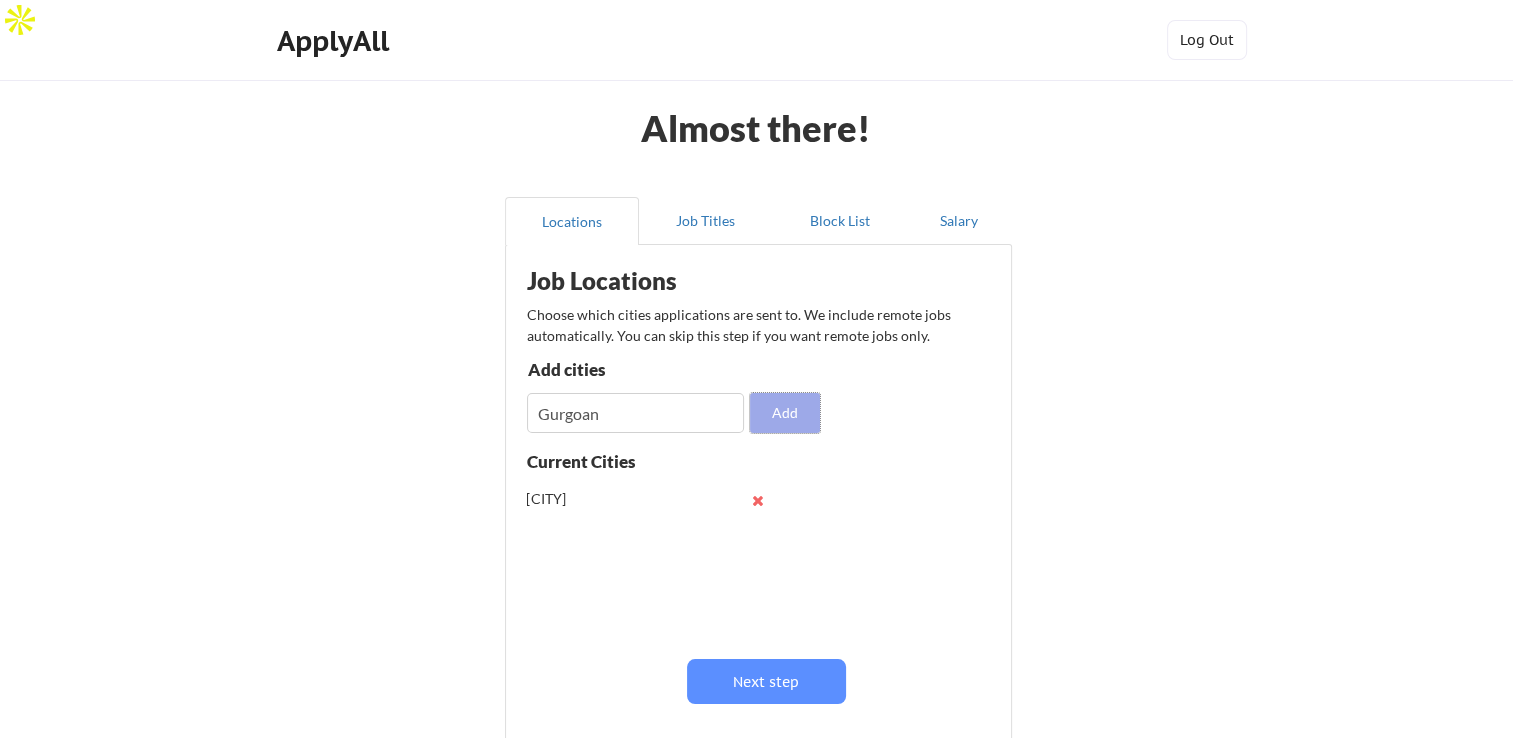 click on "Add" at bounding box center [785, 413] 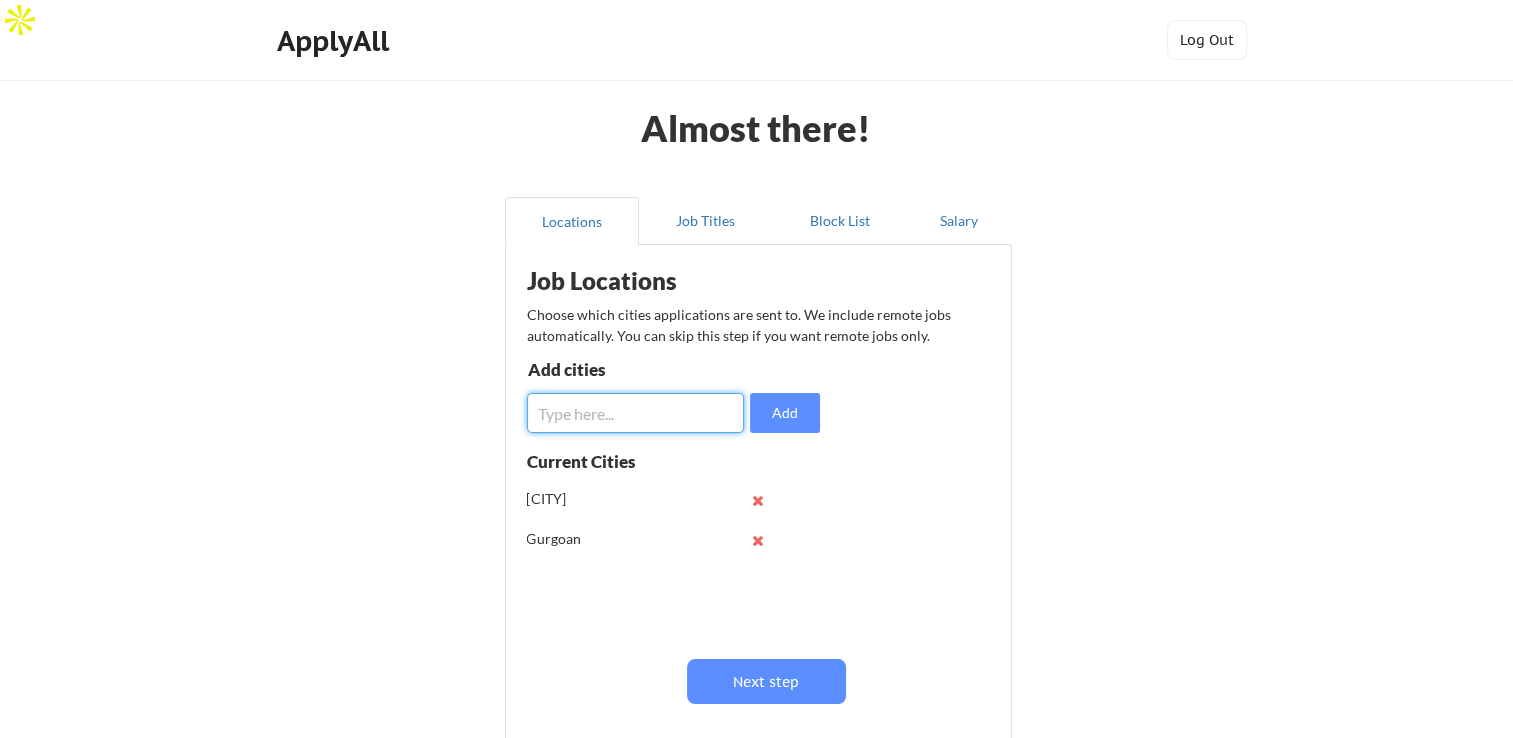 click at bounding box center (635, 413) 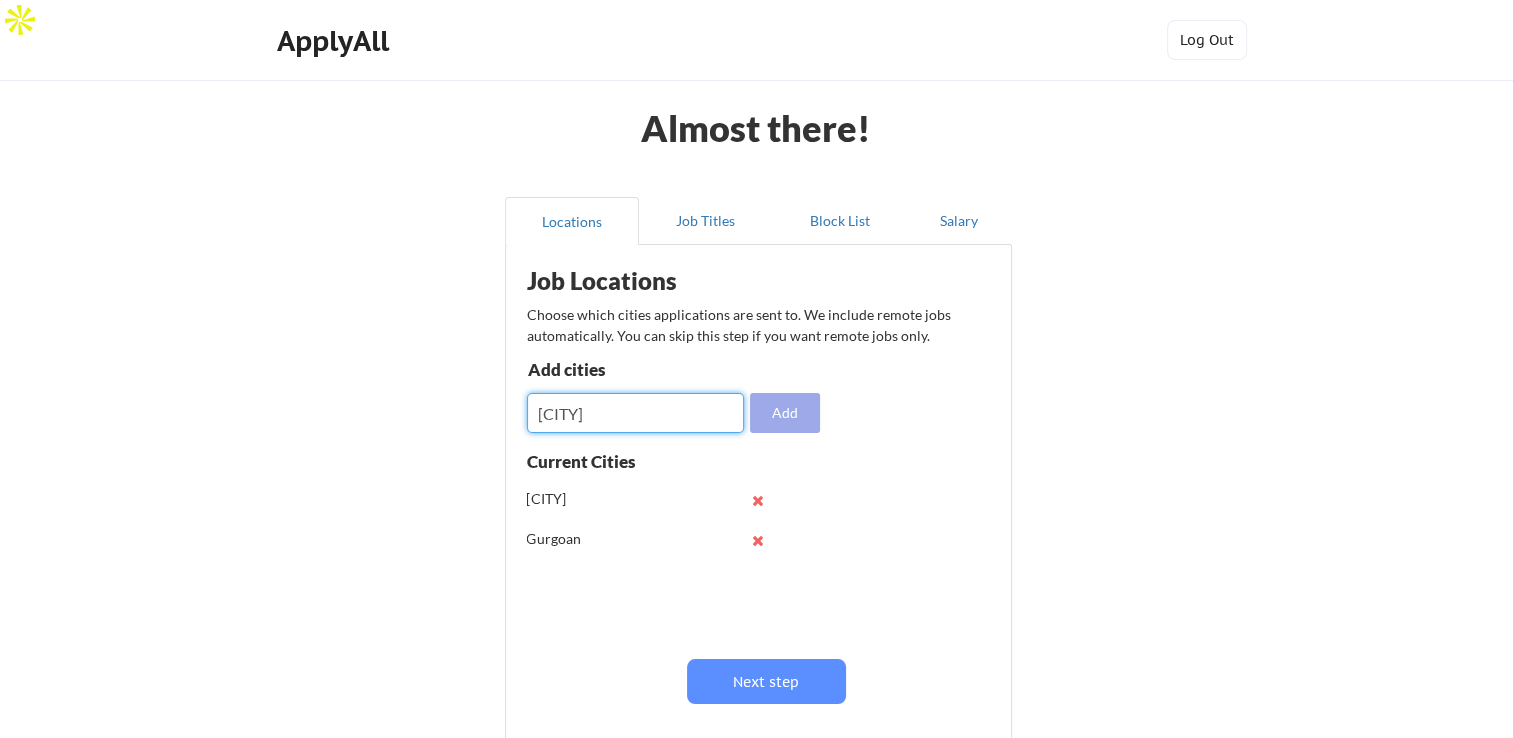 type on "Noida" 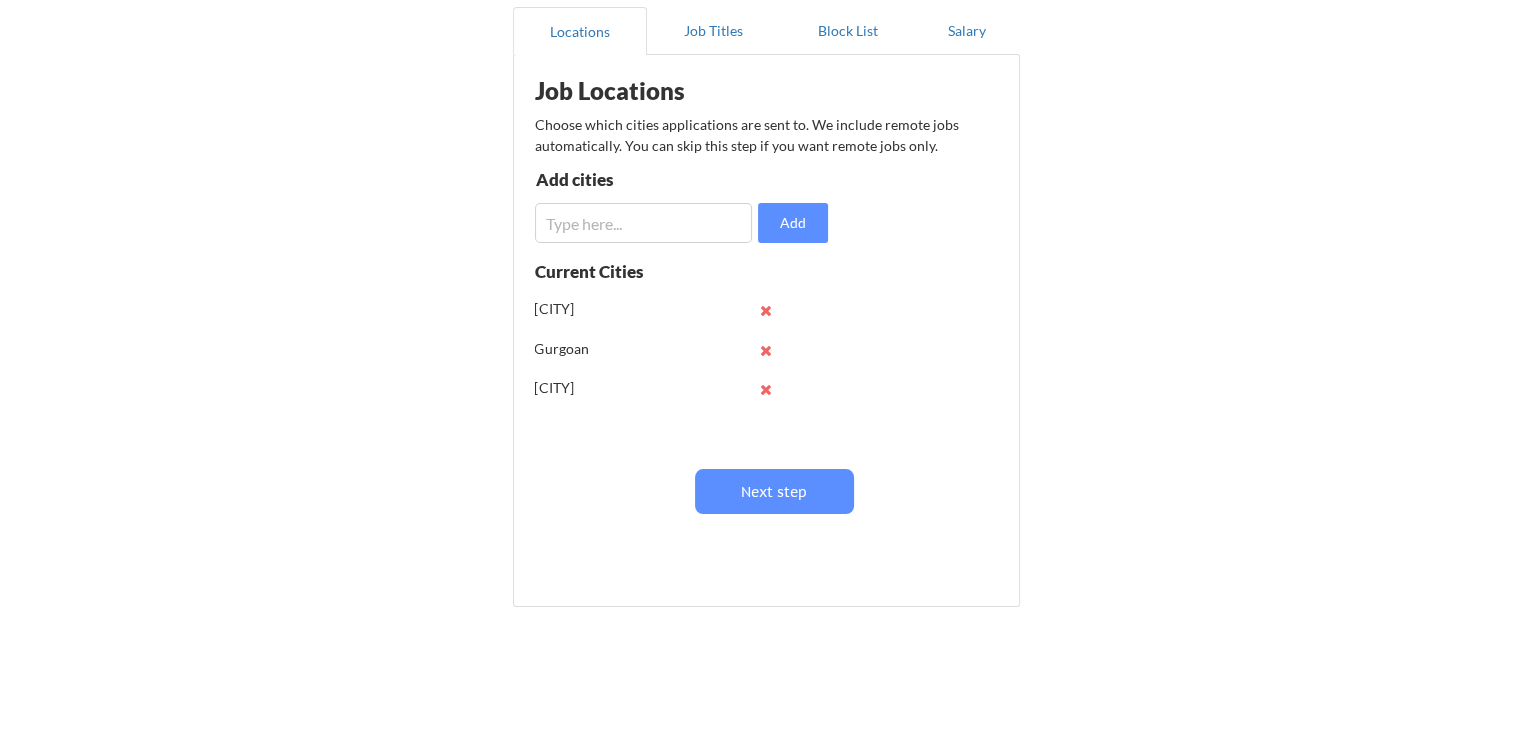 scroll, scrollTop: 200, scrollLeft: 0, axis: vertical 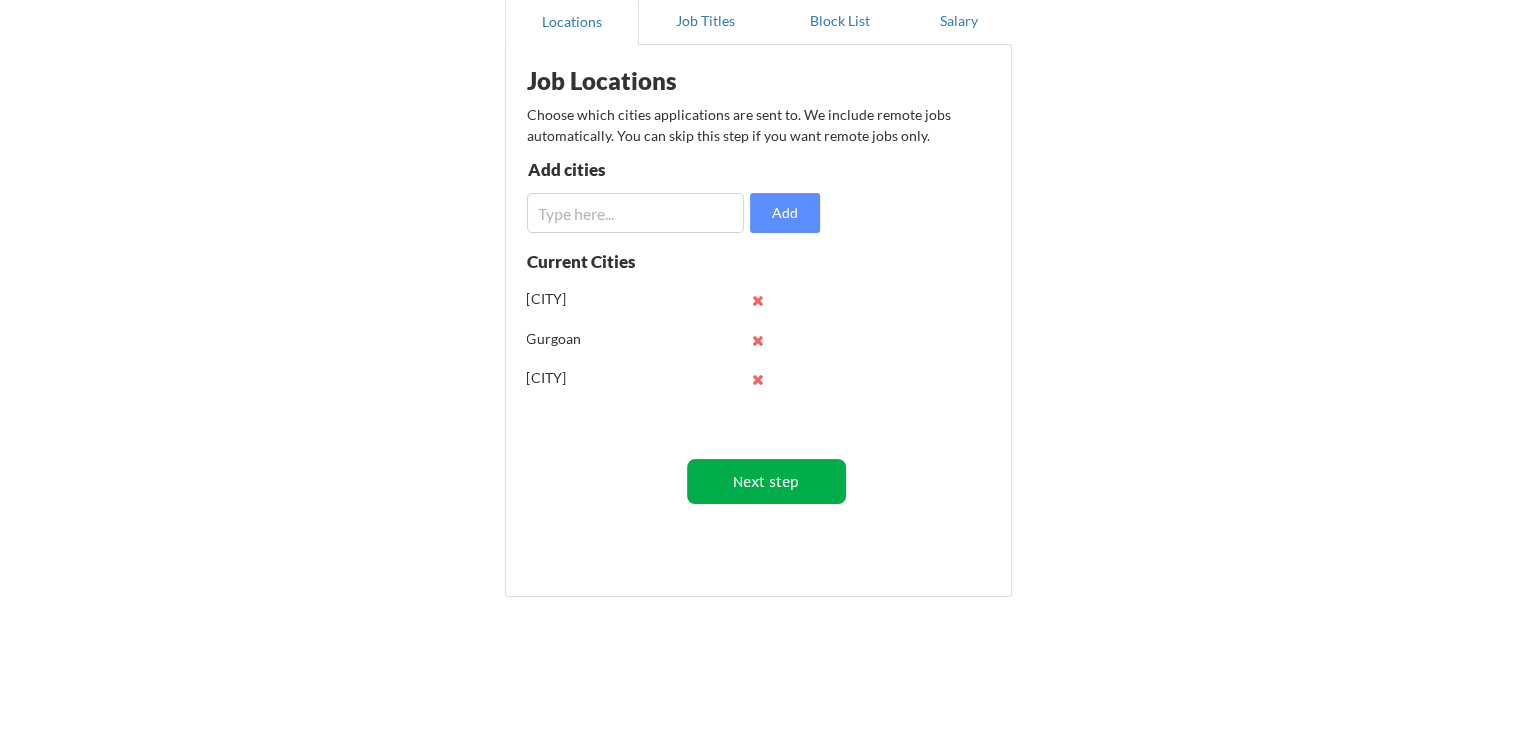 click on "Next step" at bounding box center [766, 481] 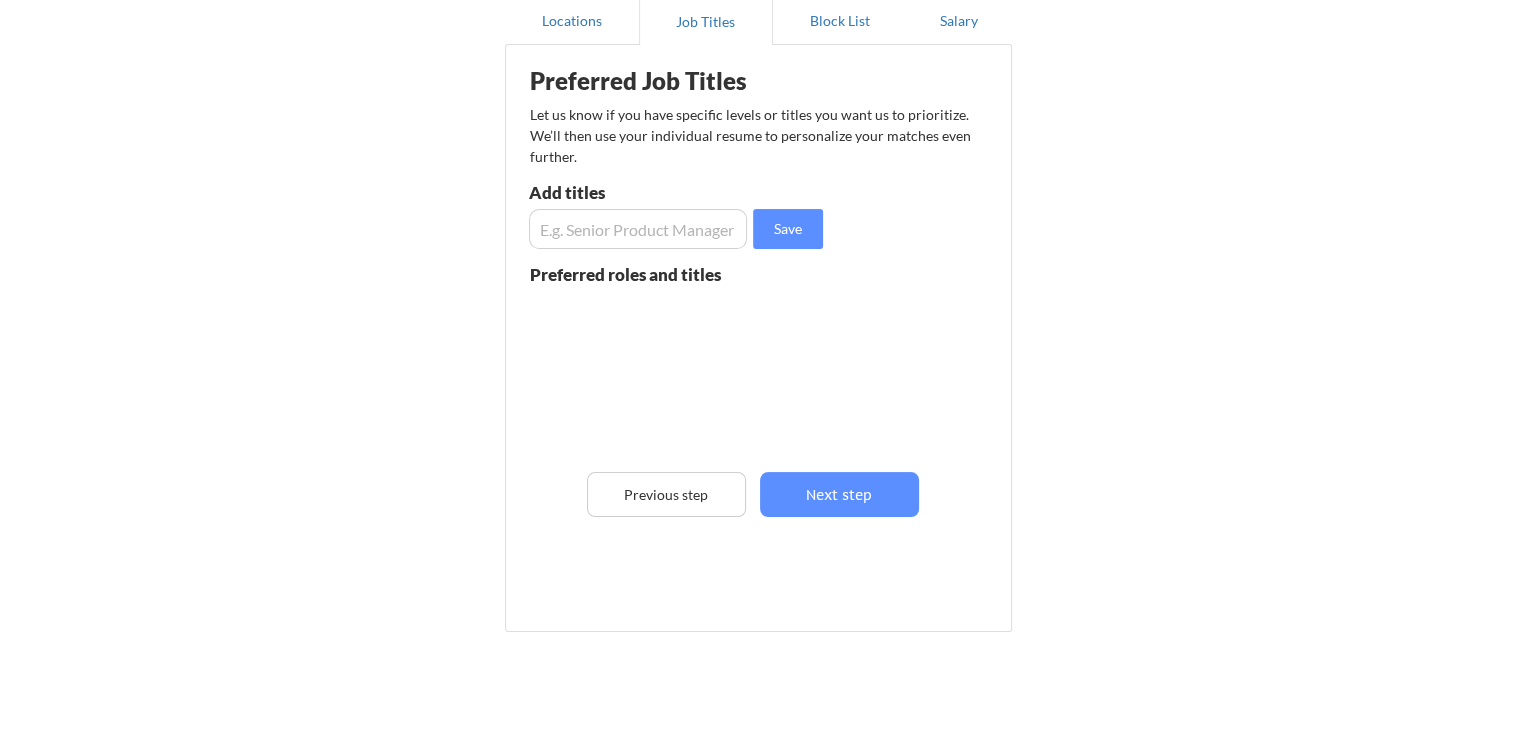 click at bounding box center (638, 229) 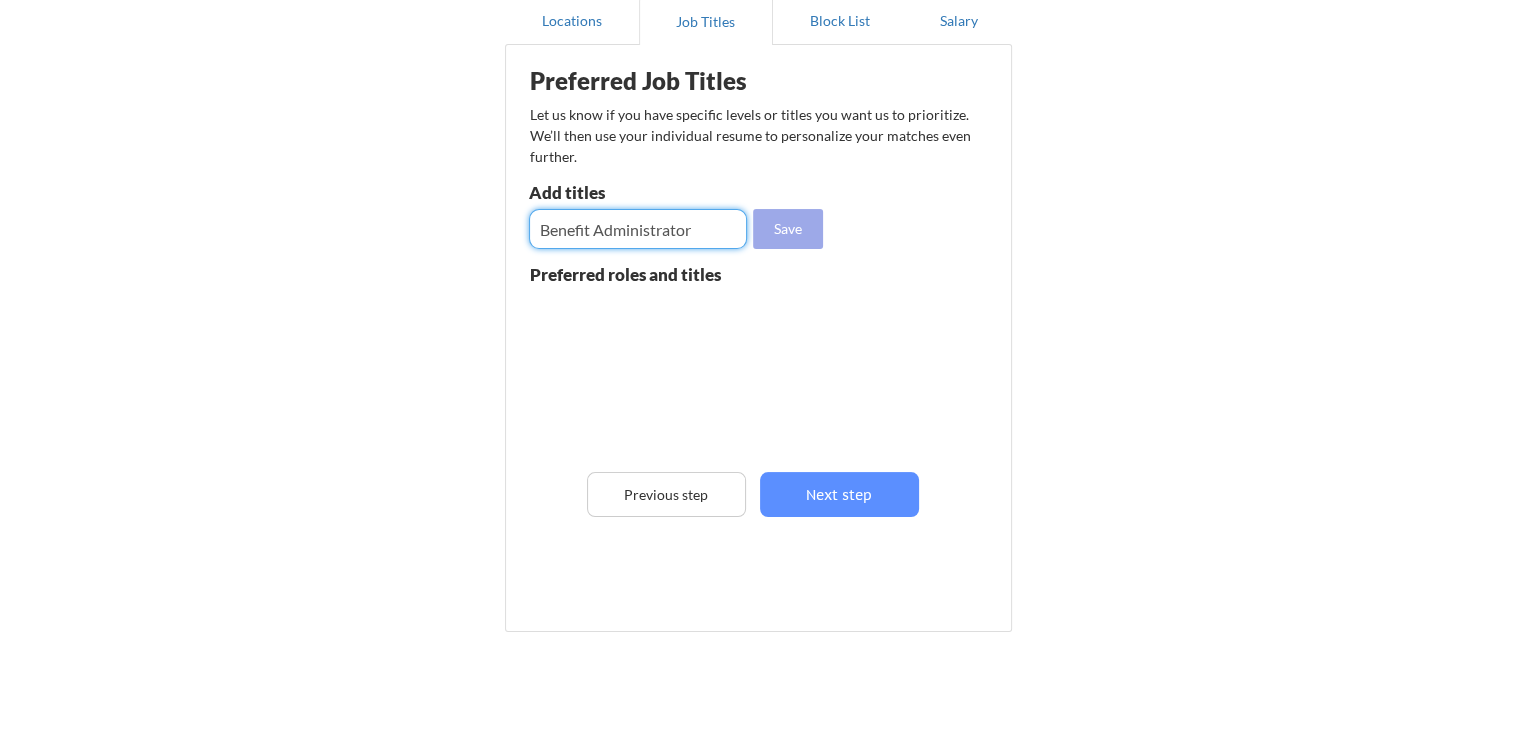 type on "Benefit Administrator" 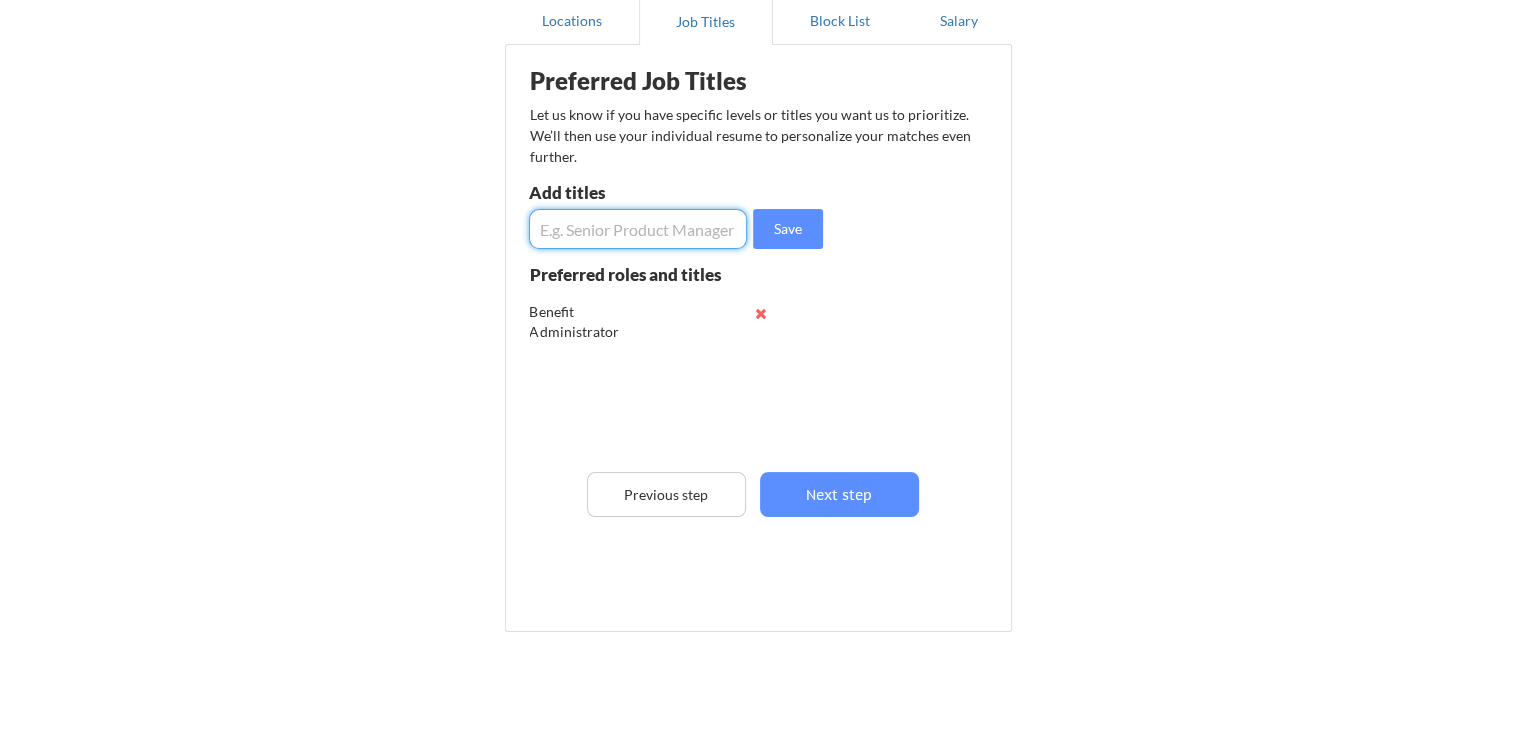 click at bounding box center (638, 229) 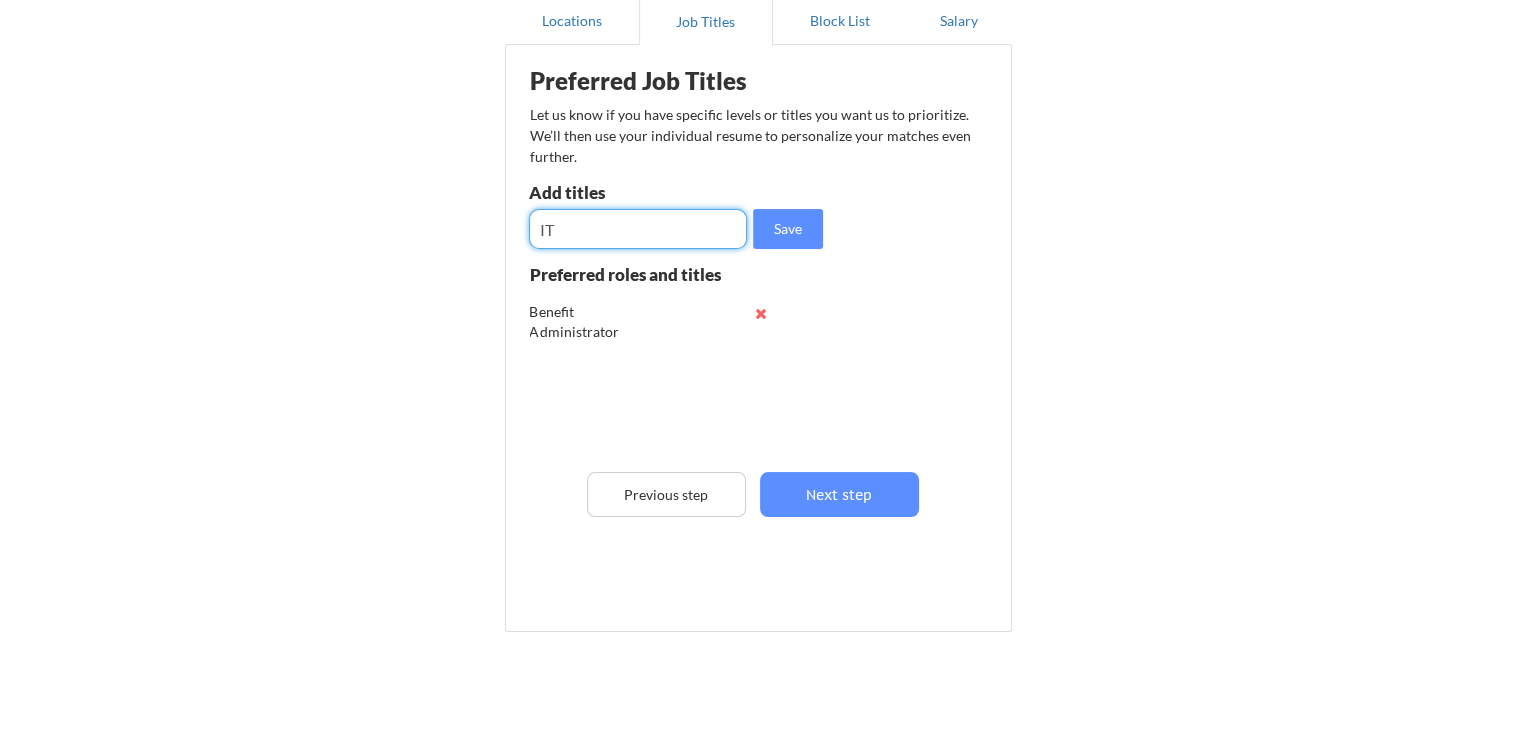 type on "I" 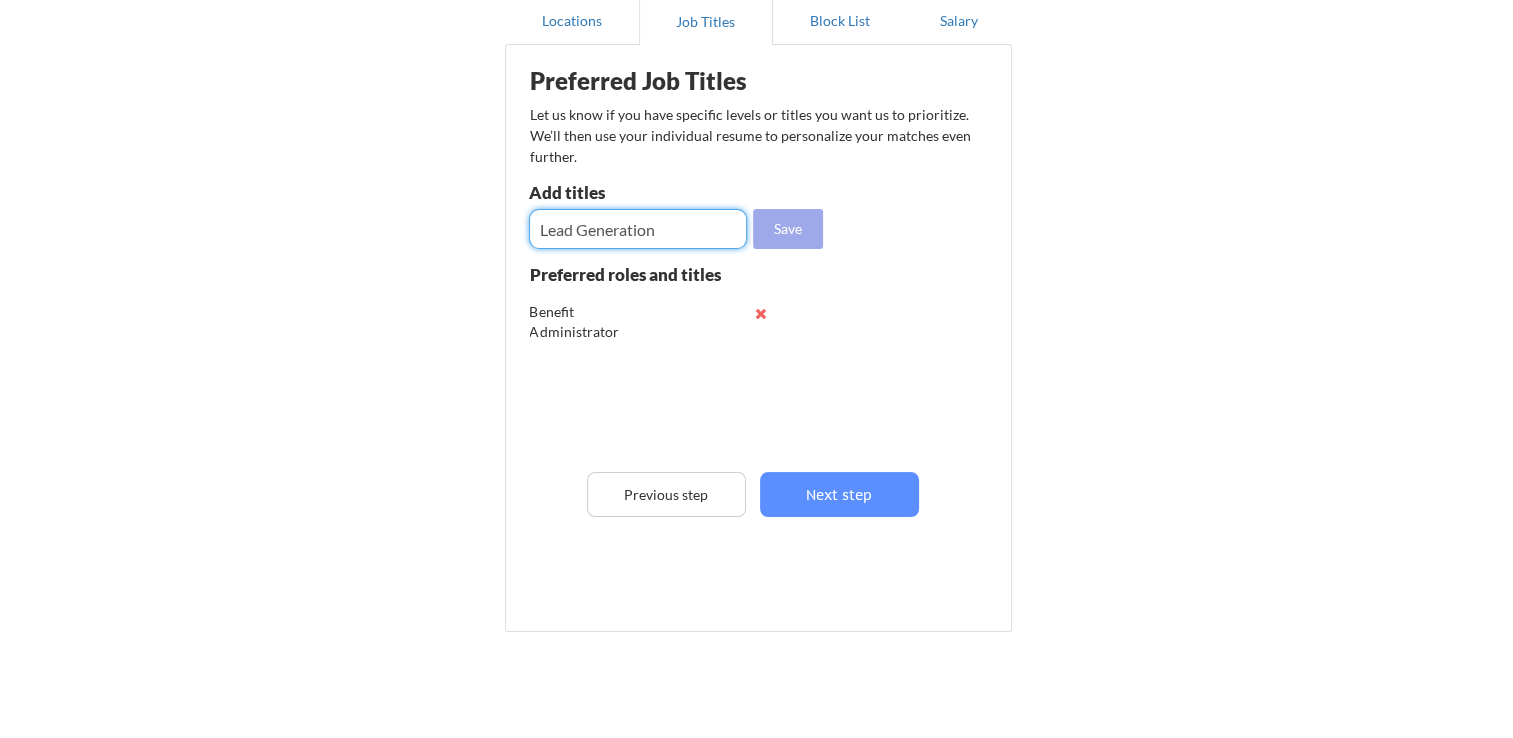 type on "Lead Generation" 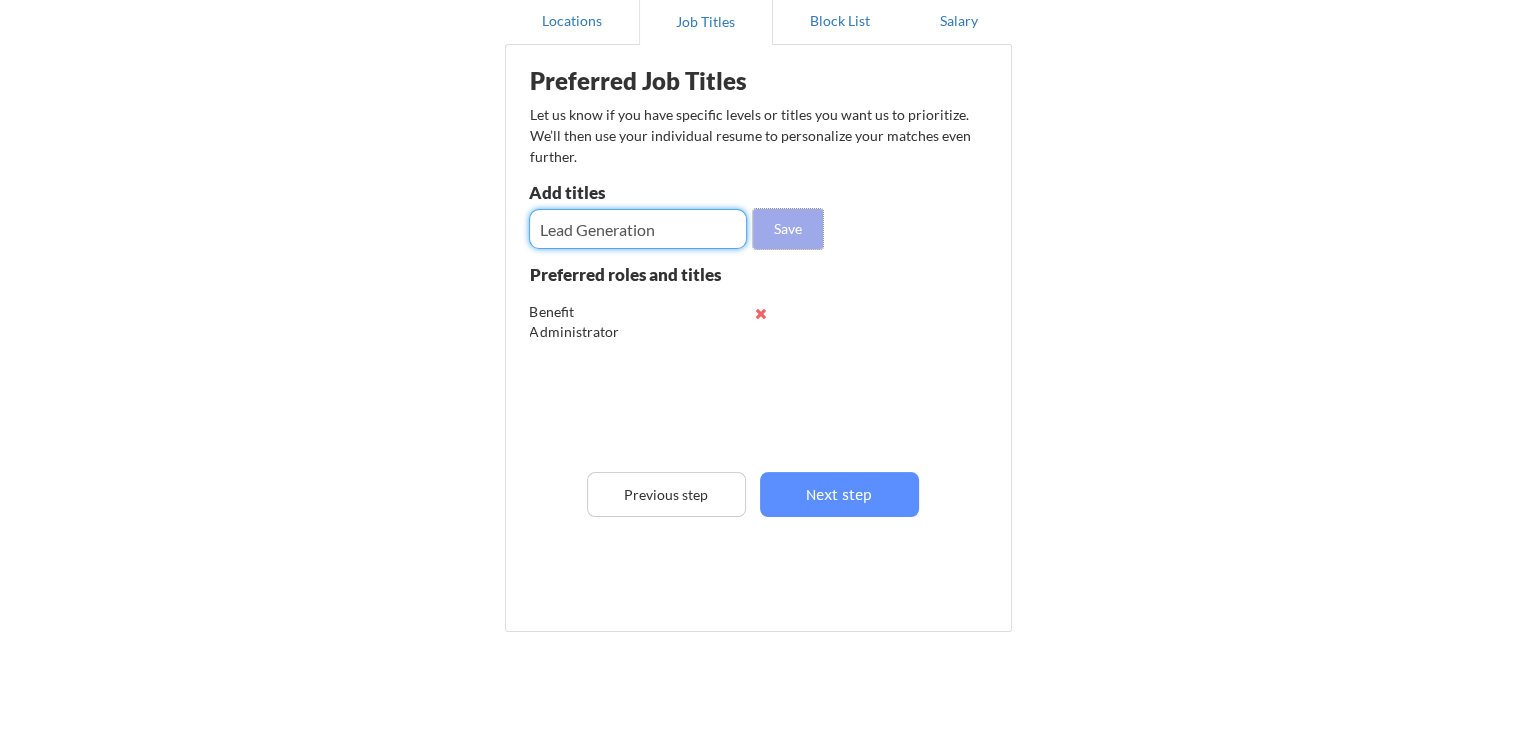 click on "Save" at bounding box center [788, 229] 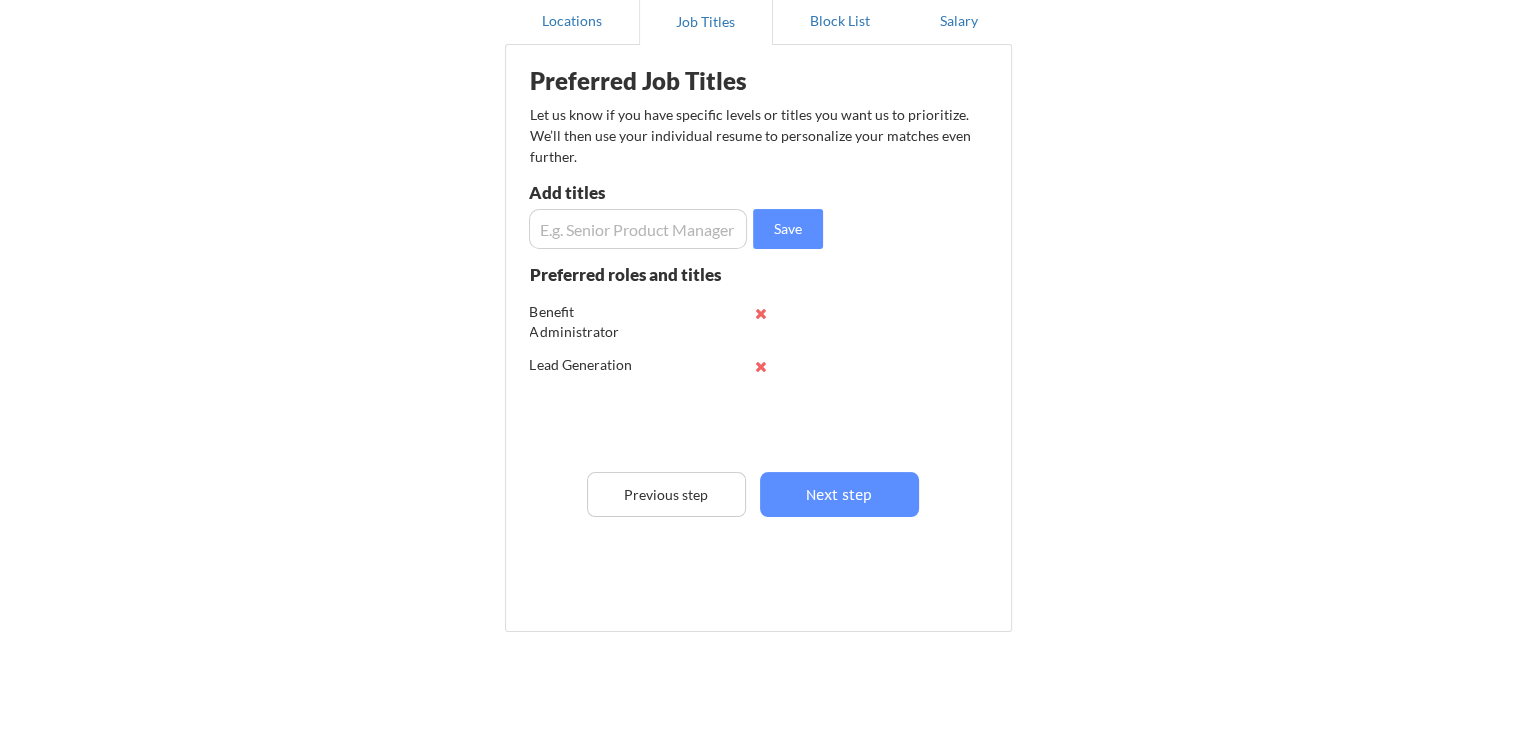 click at bounding box center [638, 229] 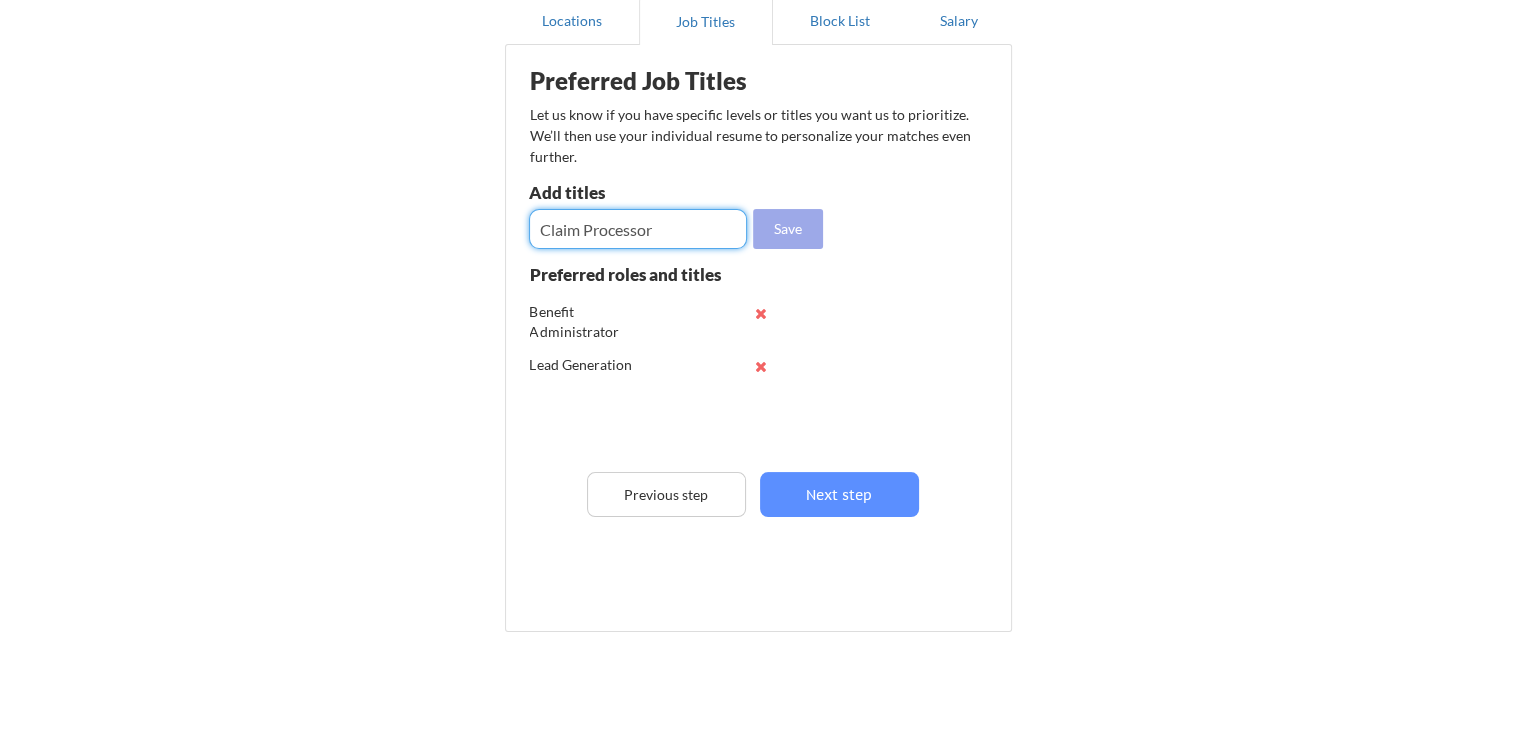 type on "Claim Processor" 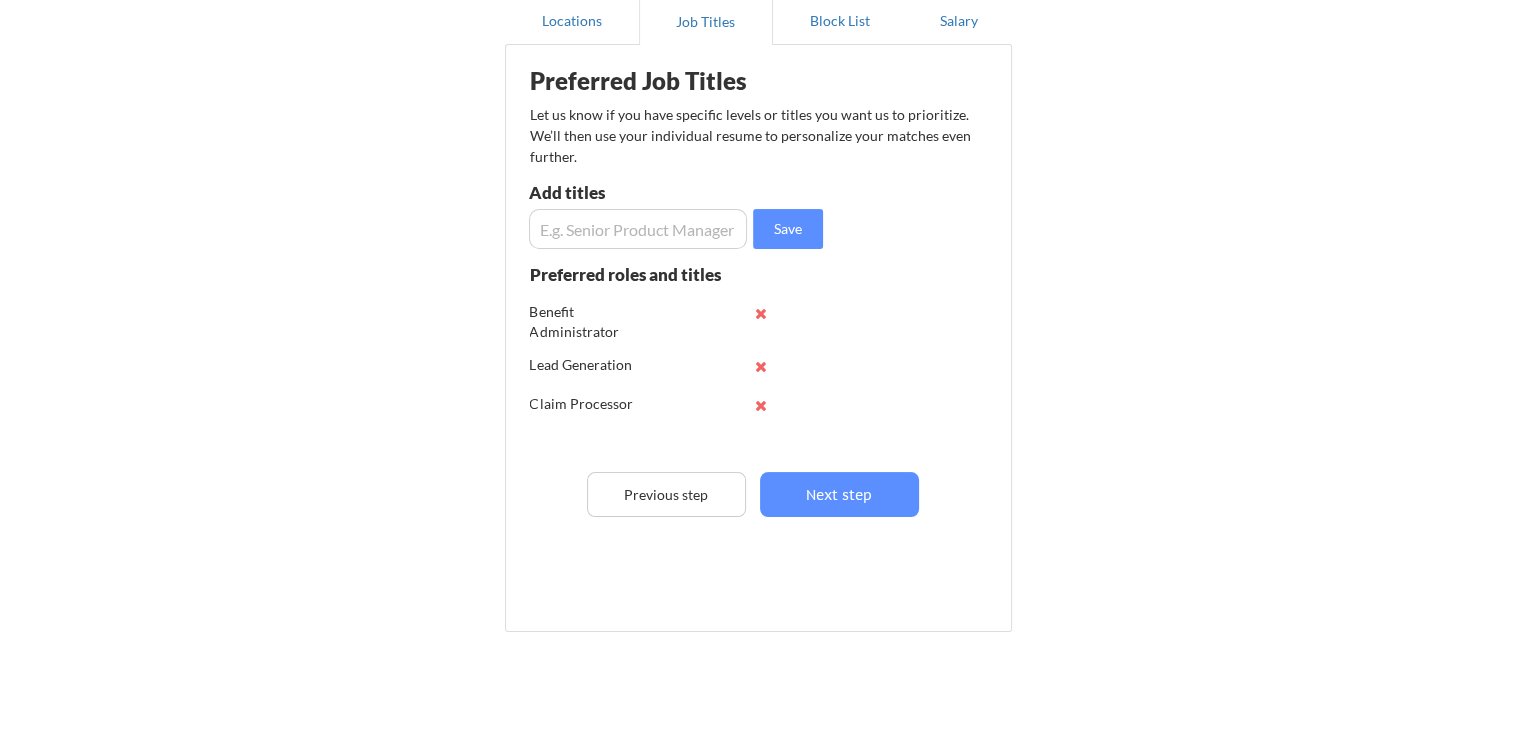 click at bounding box center [638, 229] 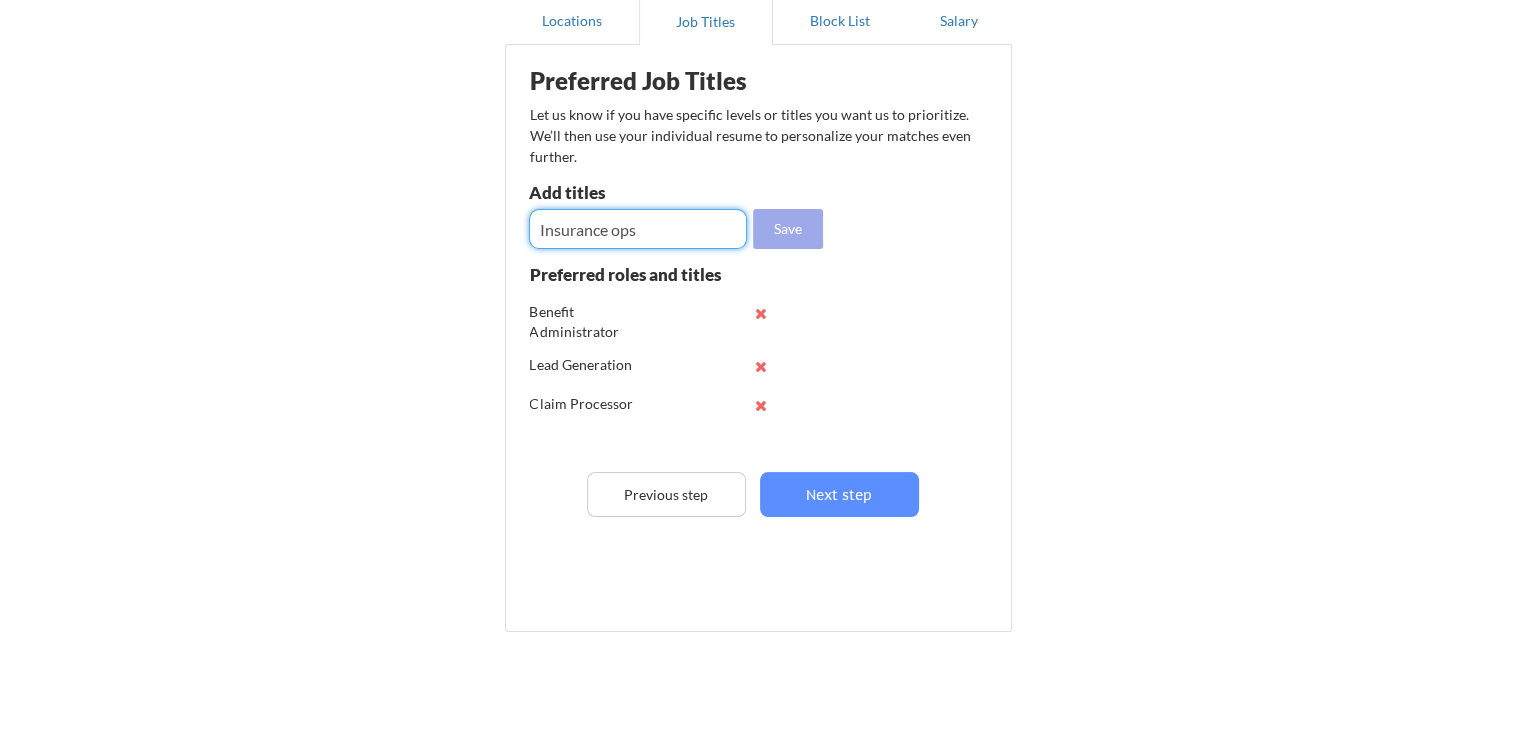 type on "Insurance ops" 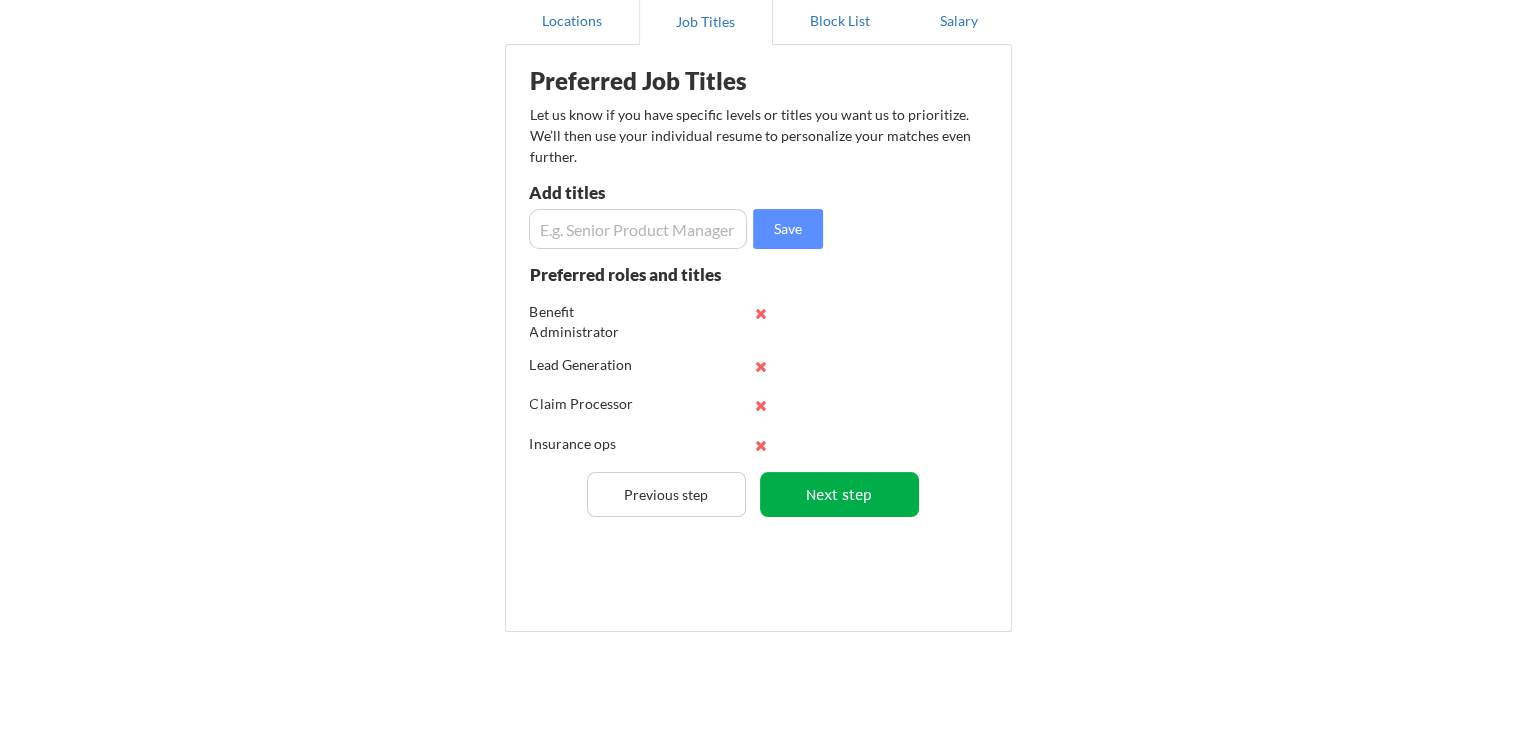 click on "Next step" at bounding box center (839, 494) 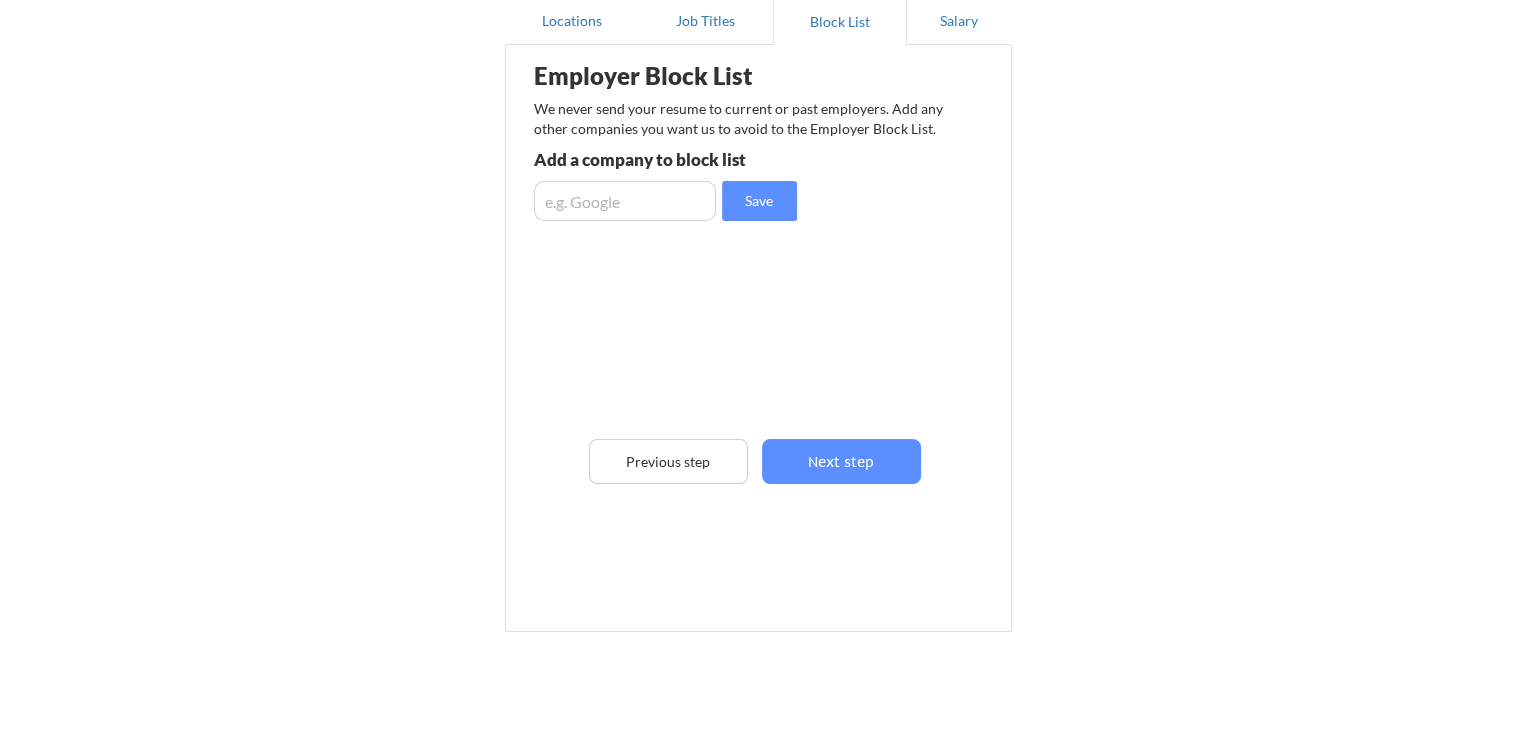 click at bounding box center [625, 201] 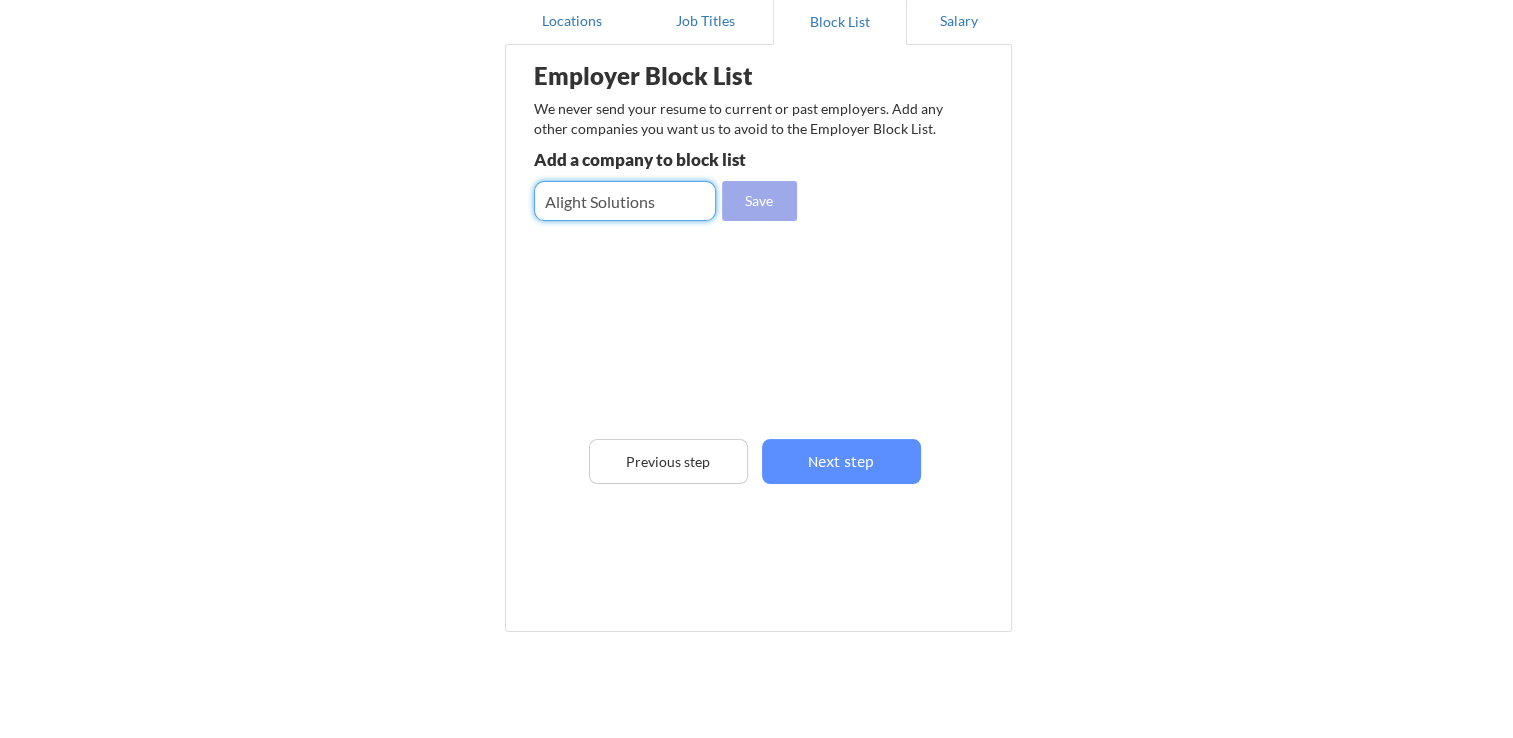 type on "Alight Solutions" 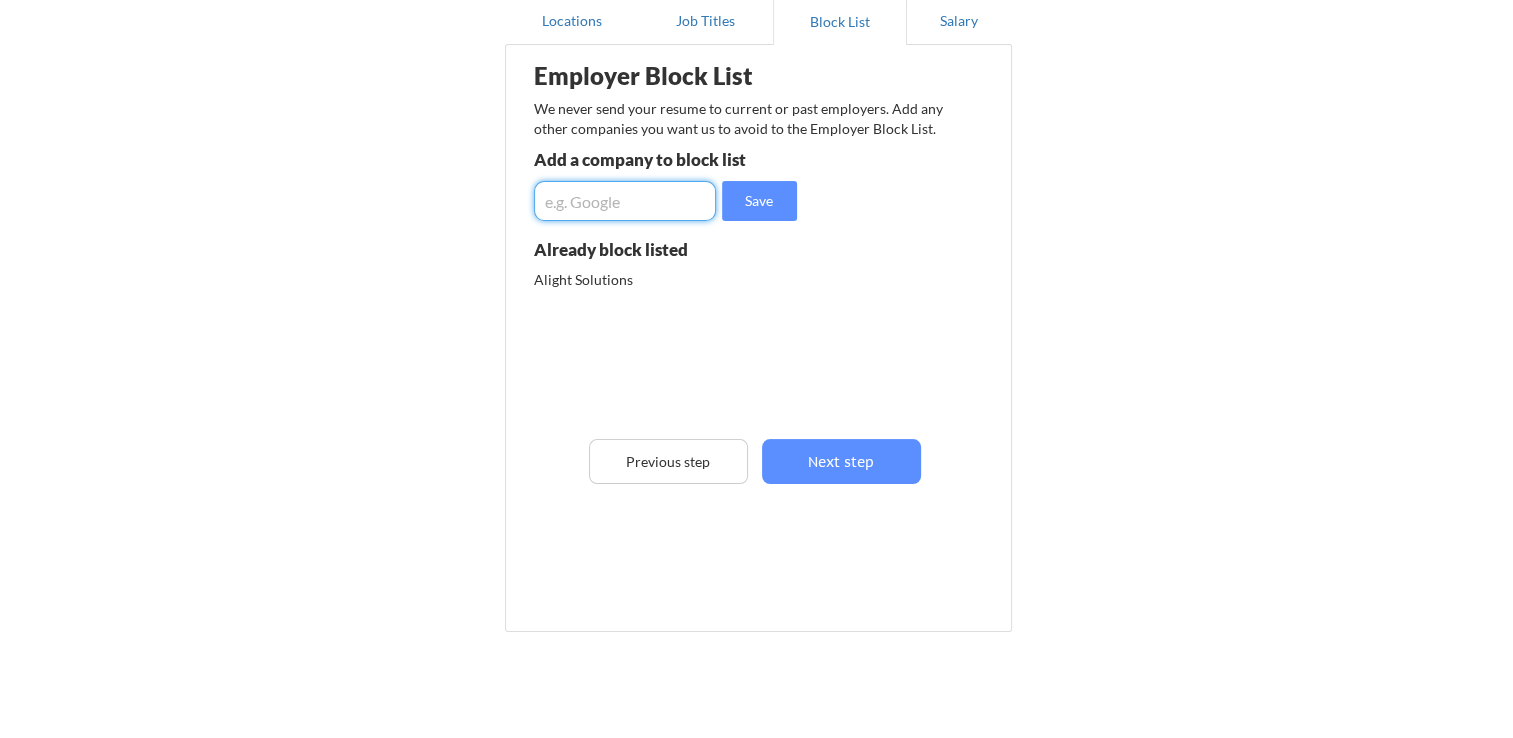 click at bounding box center (625, 201) 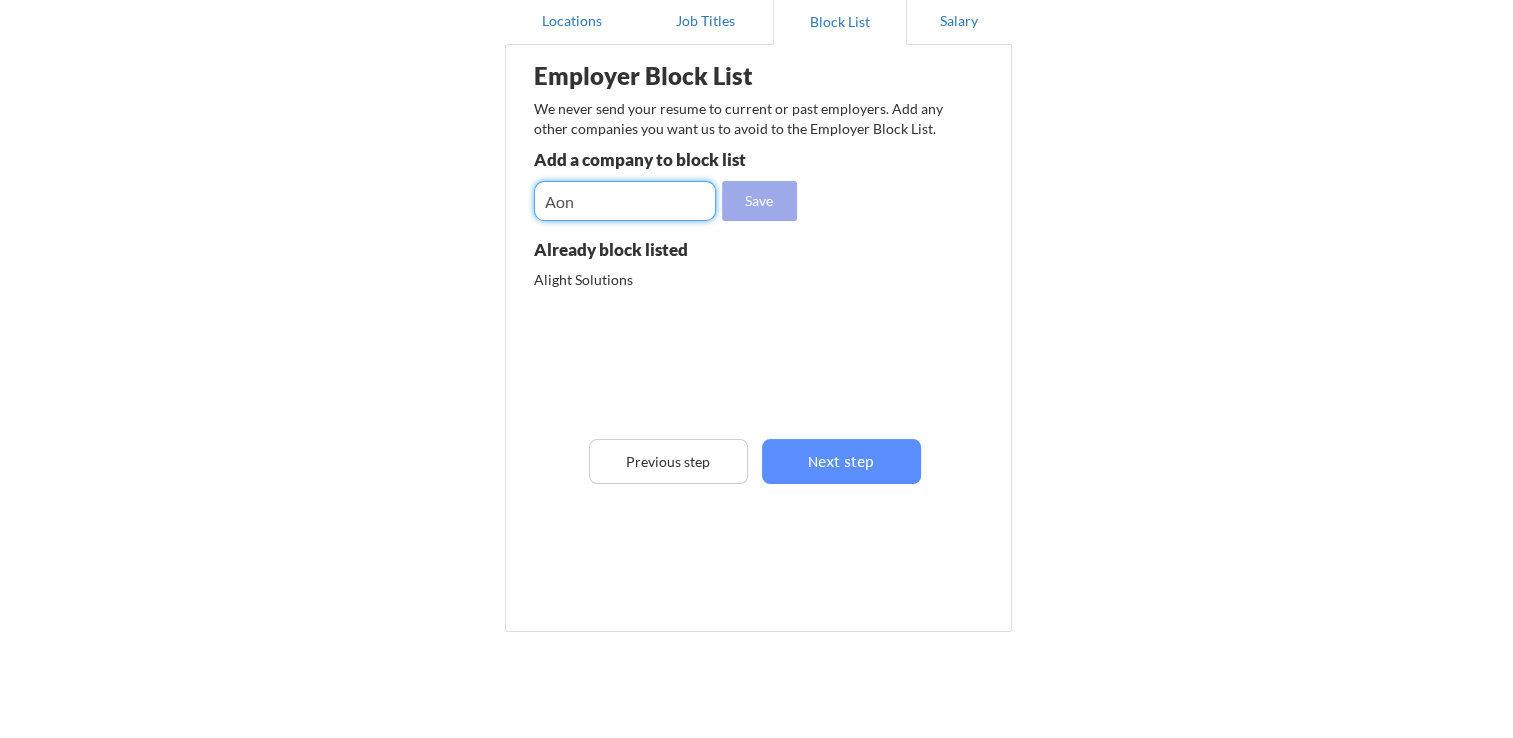type on "Aon" 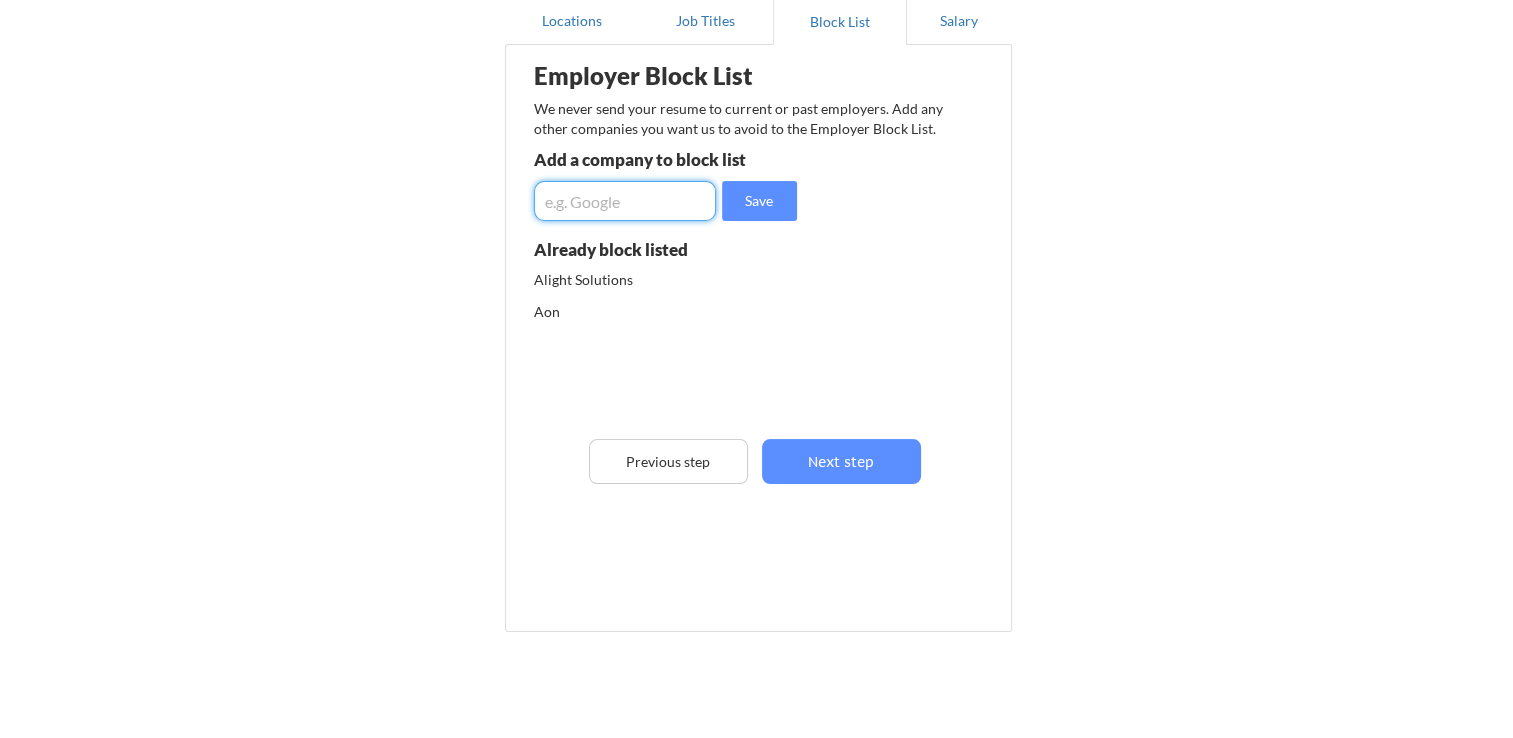 click at bounding box center [625, 201] 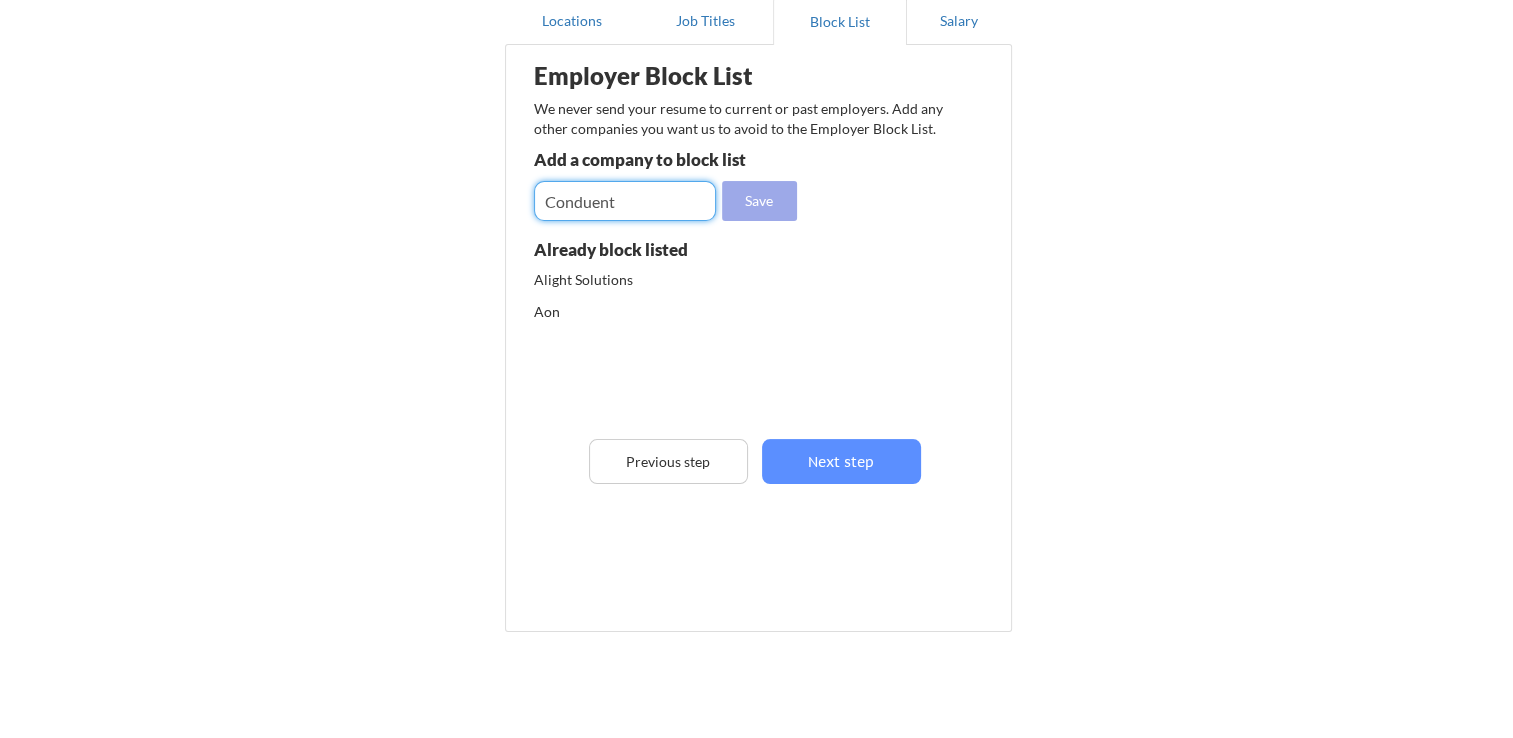 type on "Conduent" 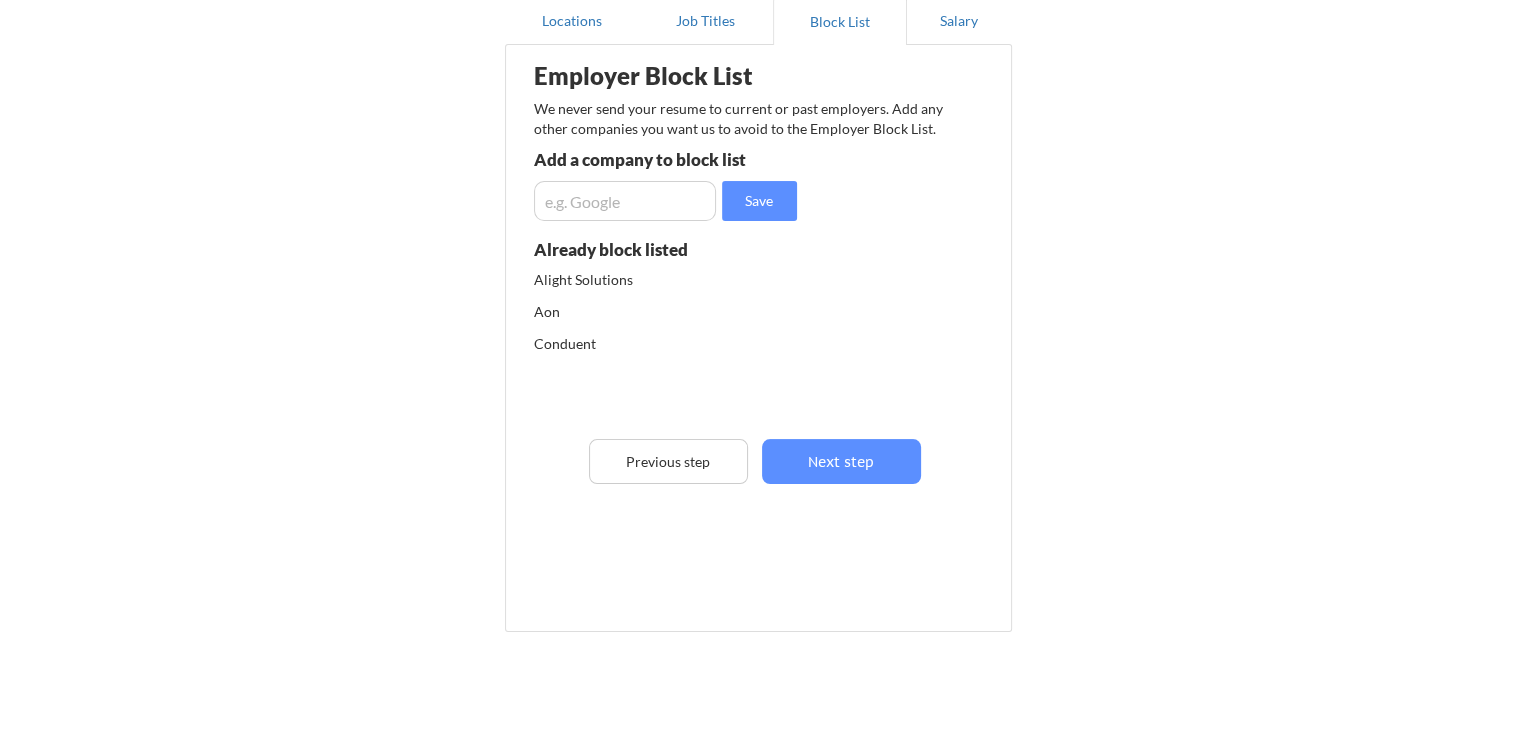 click at bounding box center (625, 201) 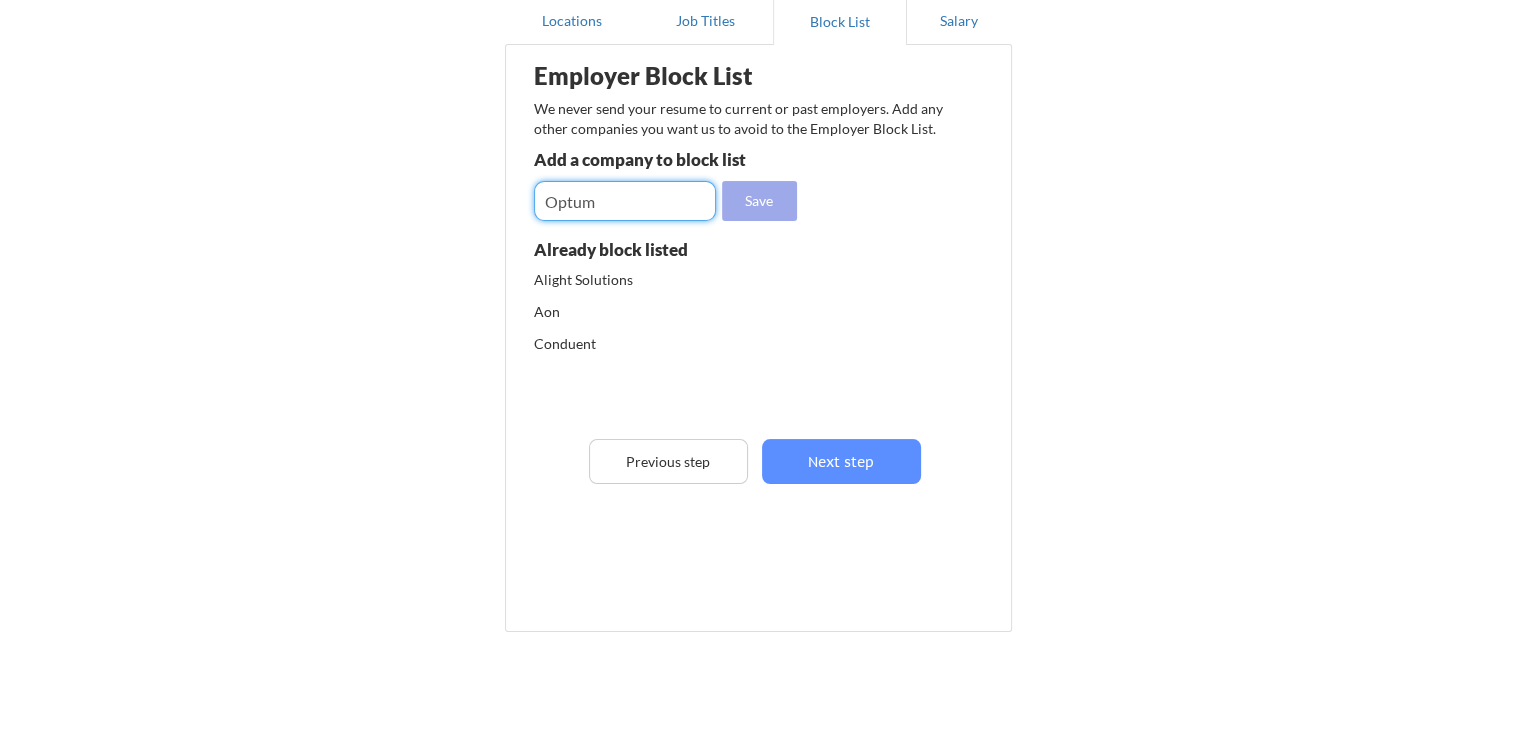 type on "Optum" 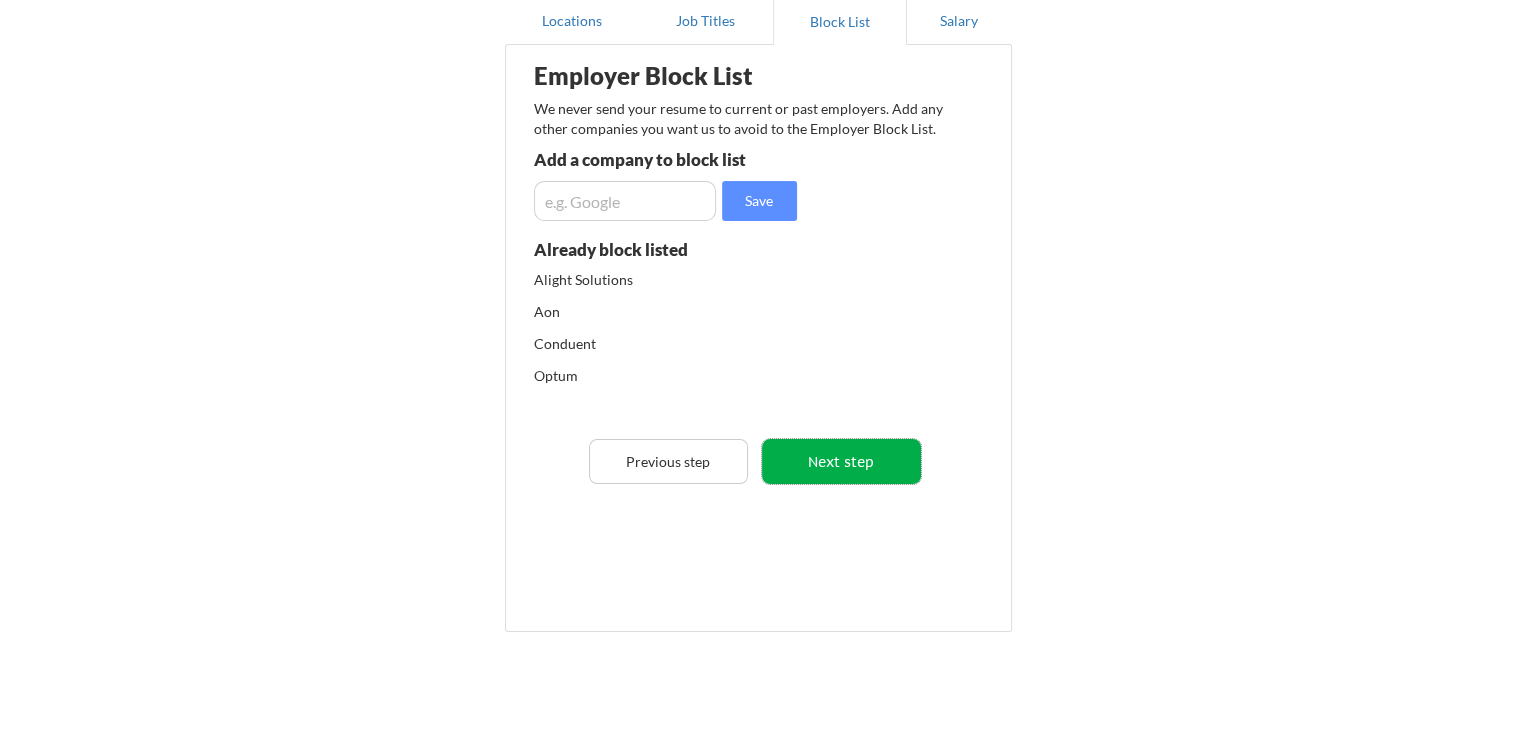 click on "Next step" at bounding box center (841, 461) 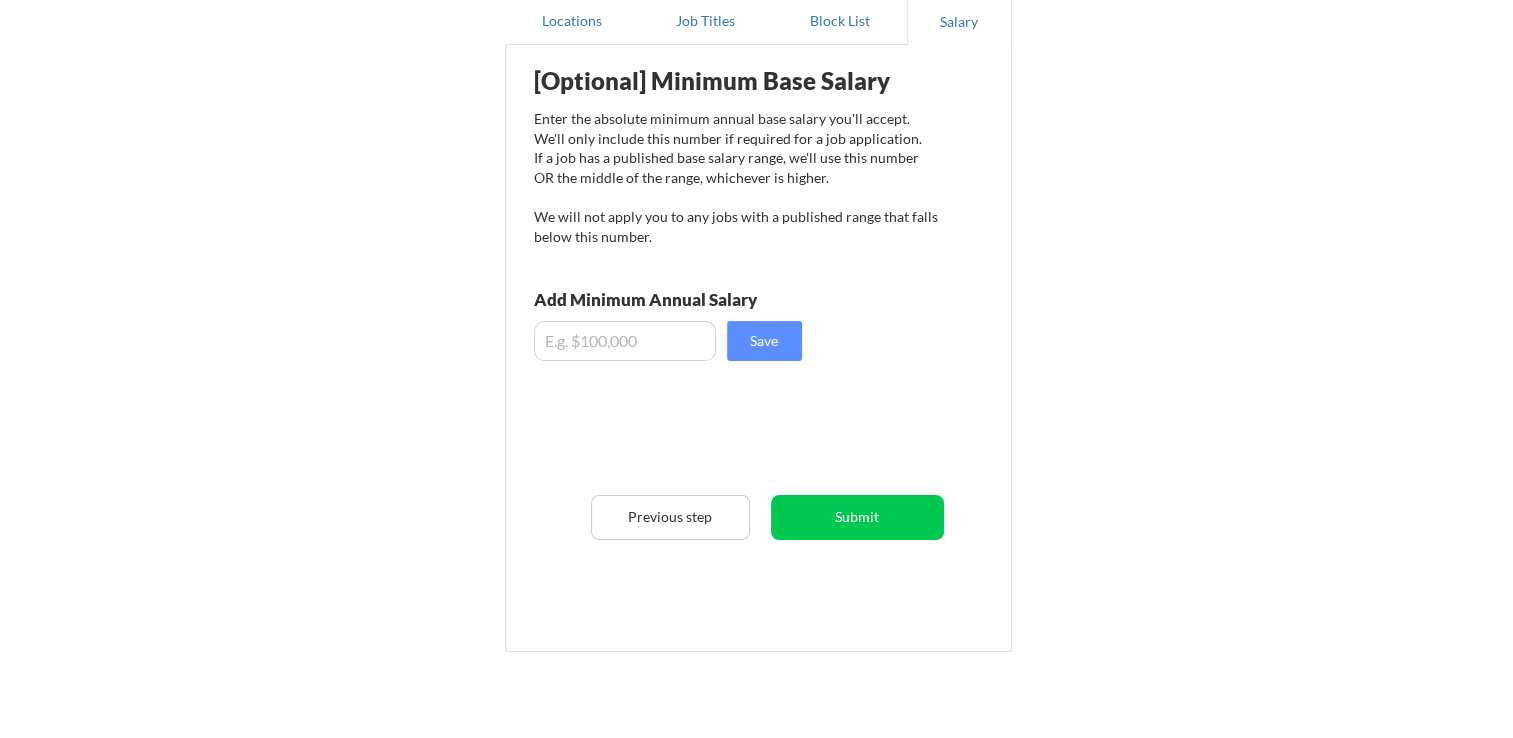 click at bounding box center [625, 341] 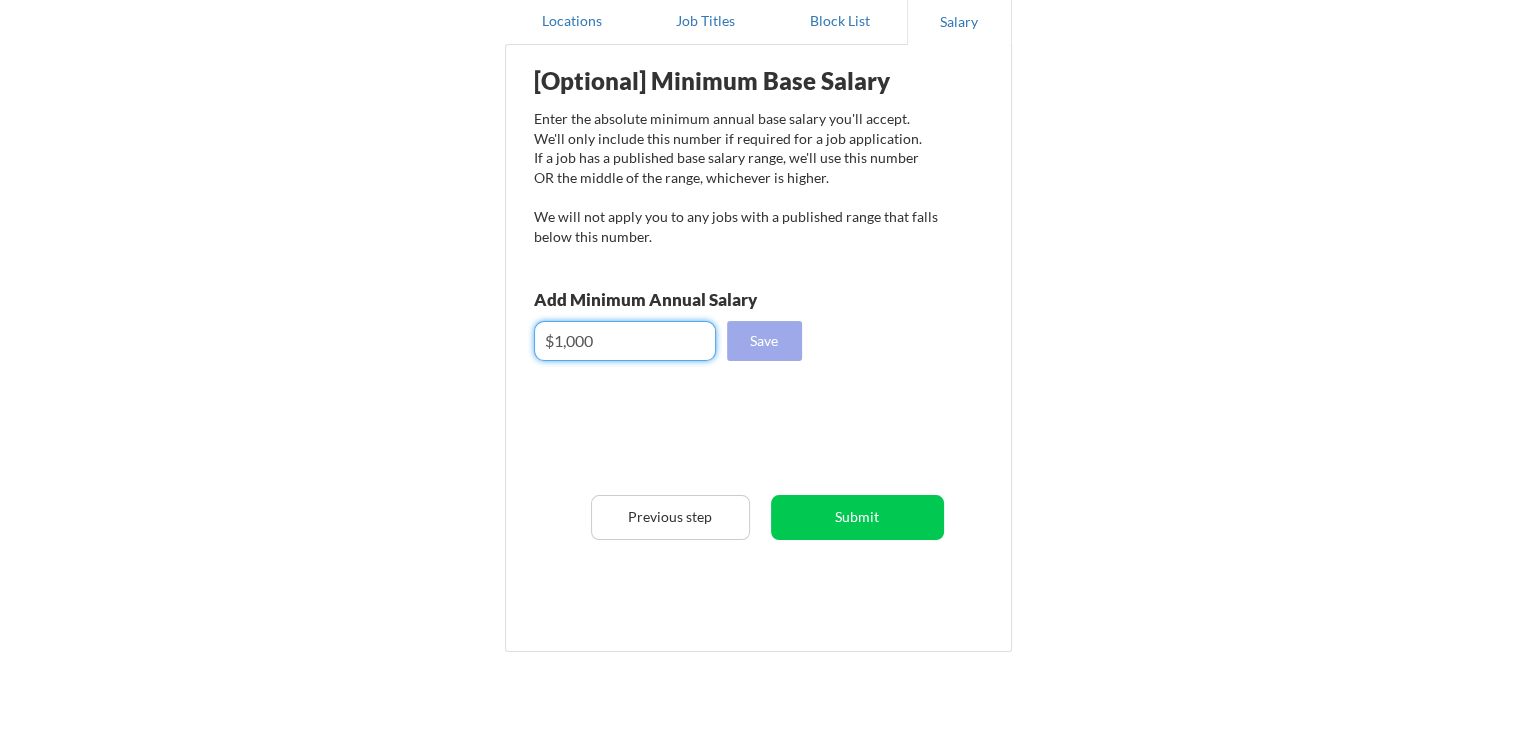 type on "$1,000" 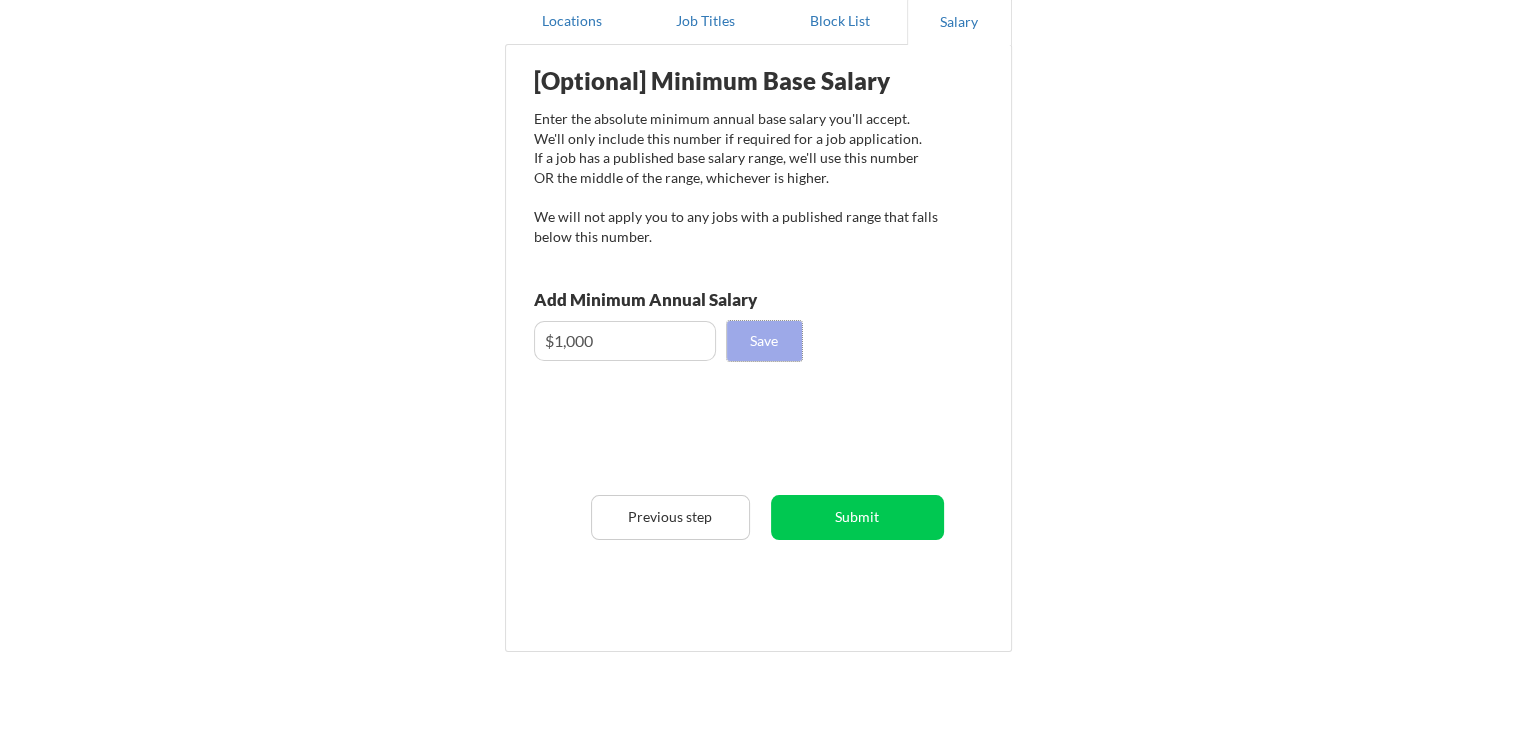 click on "Save" at bounding box center (764, 341) 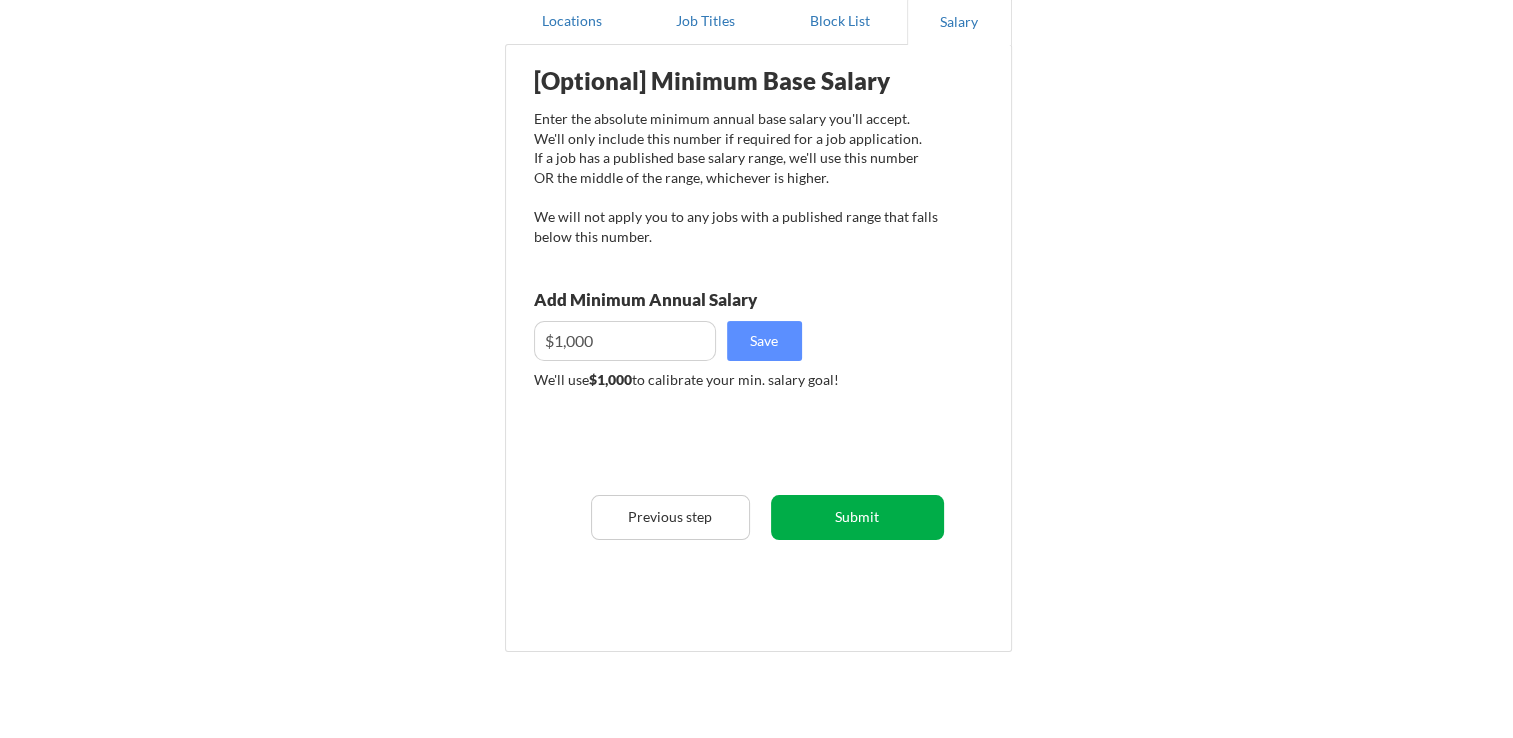 click on "Submit" at bounding box center (857, 517) 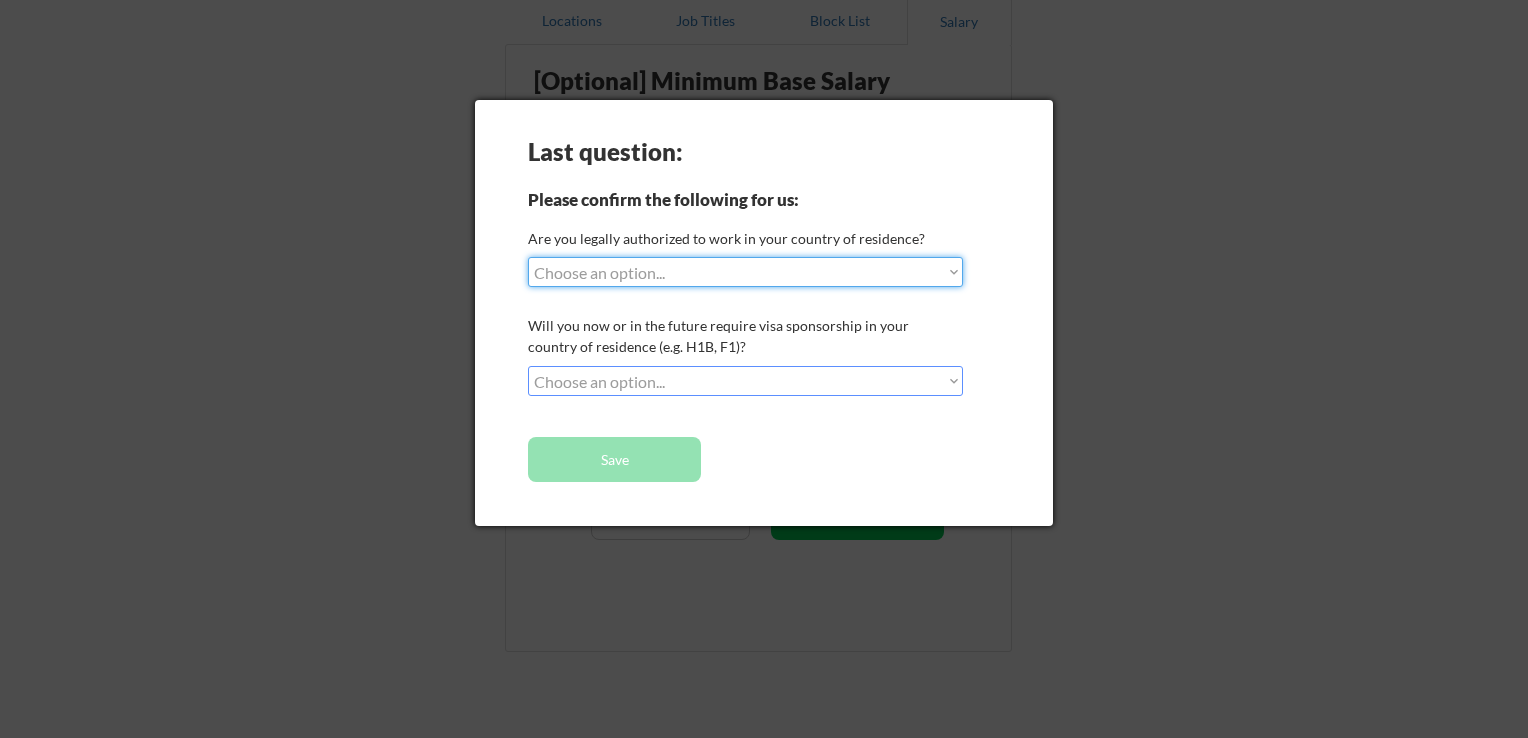 click on "Choose an option... Yes, I am a US Citizen Yes, I am a Canadian Citizen Yes, I am a US Green Card Holder Yes, I am an Other Permanent Resident Yes, I am here on a visa (H1B, OPT, etc.) No, I am not (yet) authorized" at bounding box center (745, 272) 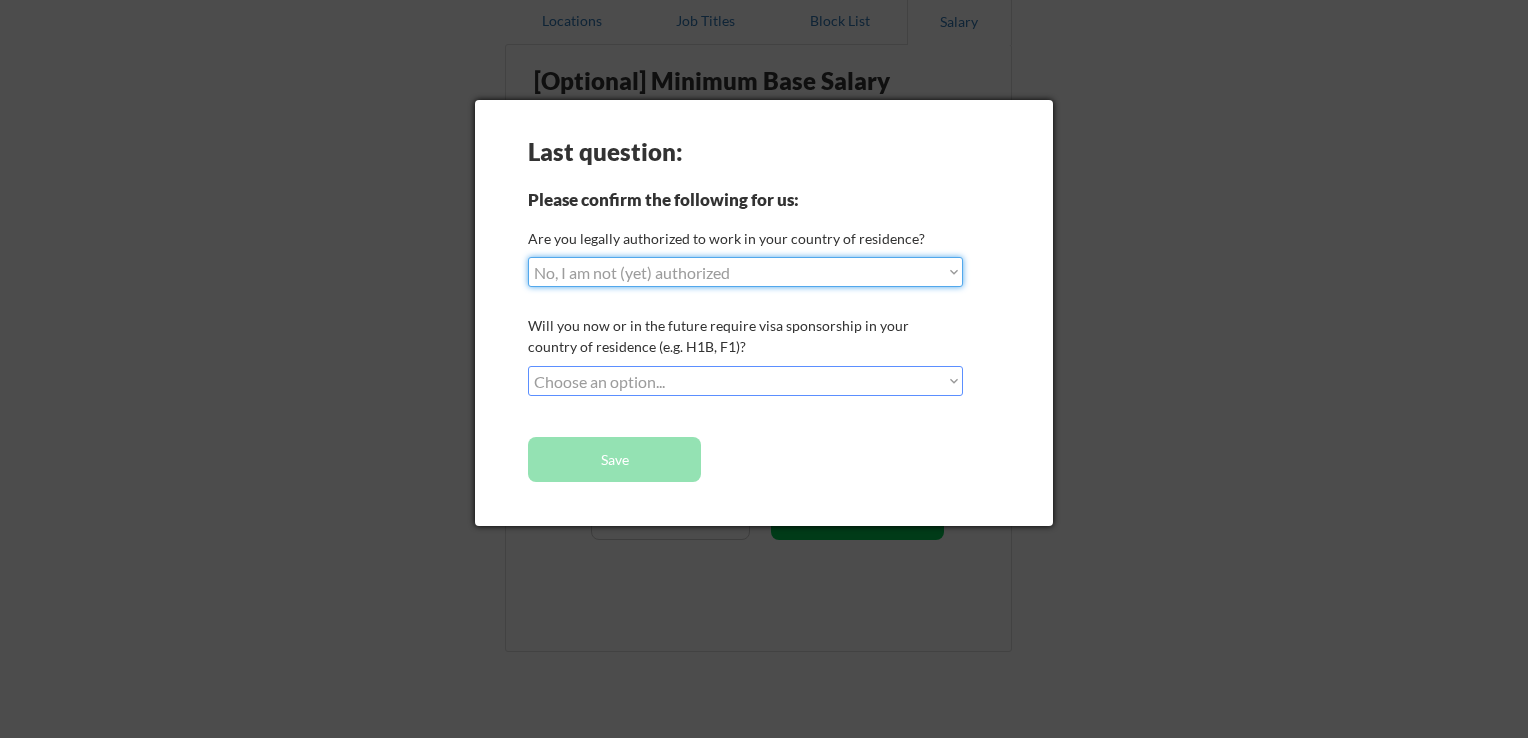 click on "Choose an option... Yes, I am a US Citizen Yes, I am a Canadian Citizen Yes, I am a US Green Card Holder Yes, I am an Other Permanent Resident Yes, I am here on a visa (H1B, OPT, etc.) No, I am not (yet) authorized" at bounding box center [745, 272] 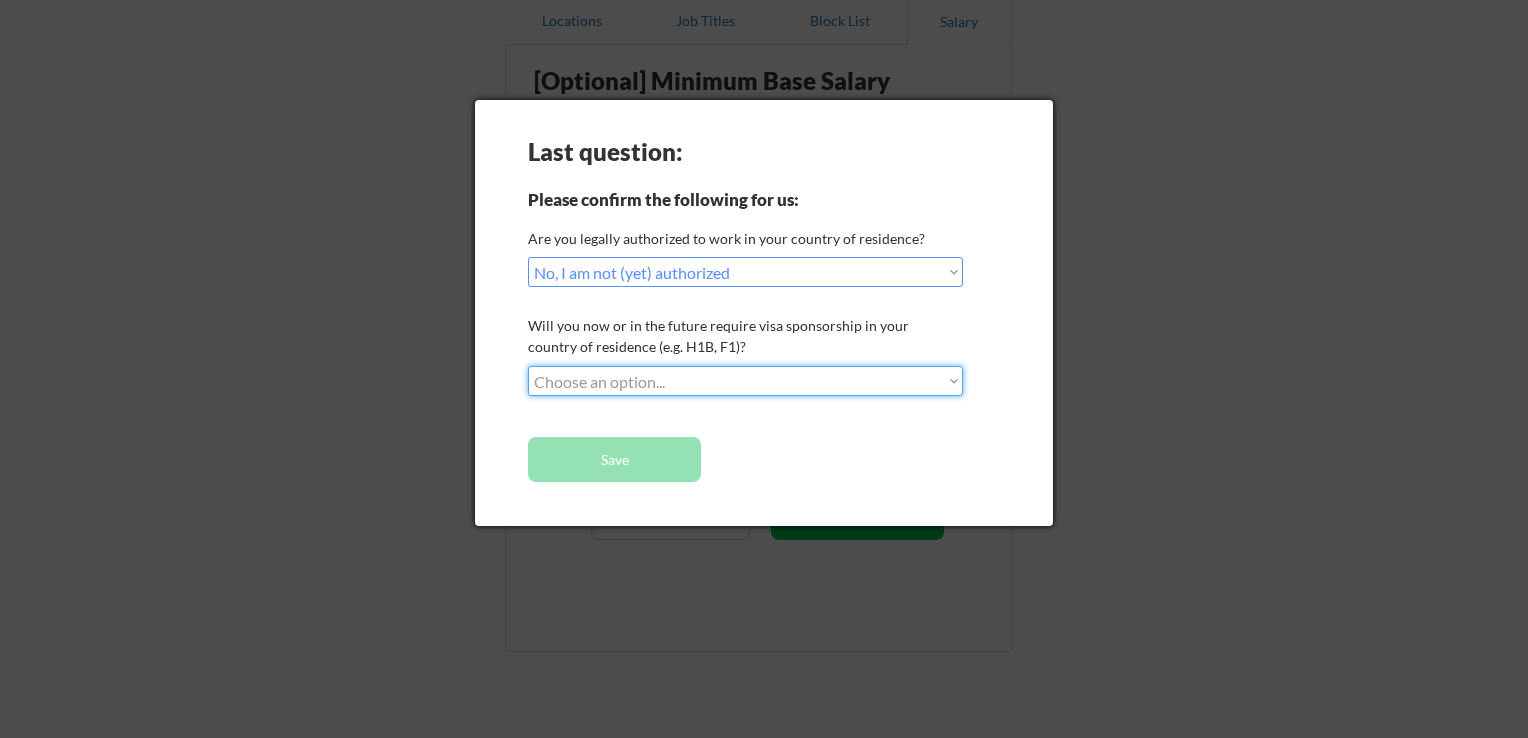 click on "Choose an option... No, I will not need sponsorship Yes, I will need sponsorship" at bounding box center (745, 381) 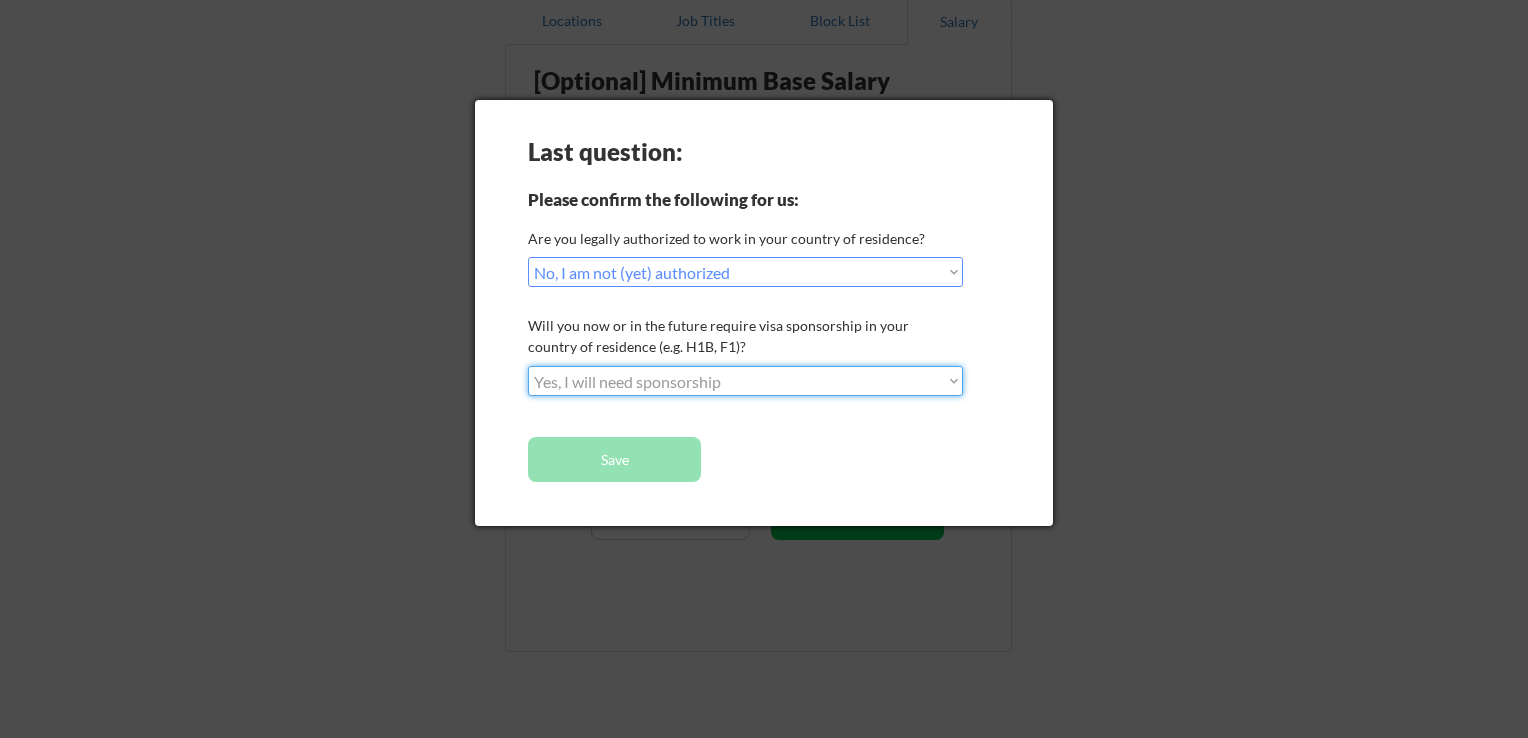 click on "Choose an option... No, I will not need sponsorship Yes, I will need sponsorship" at bounding box center (745, 381) 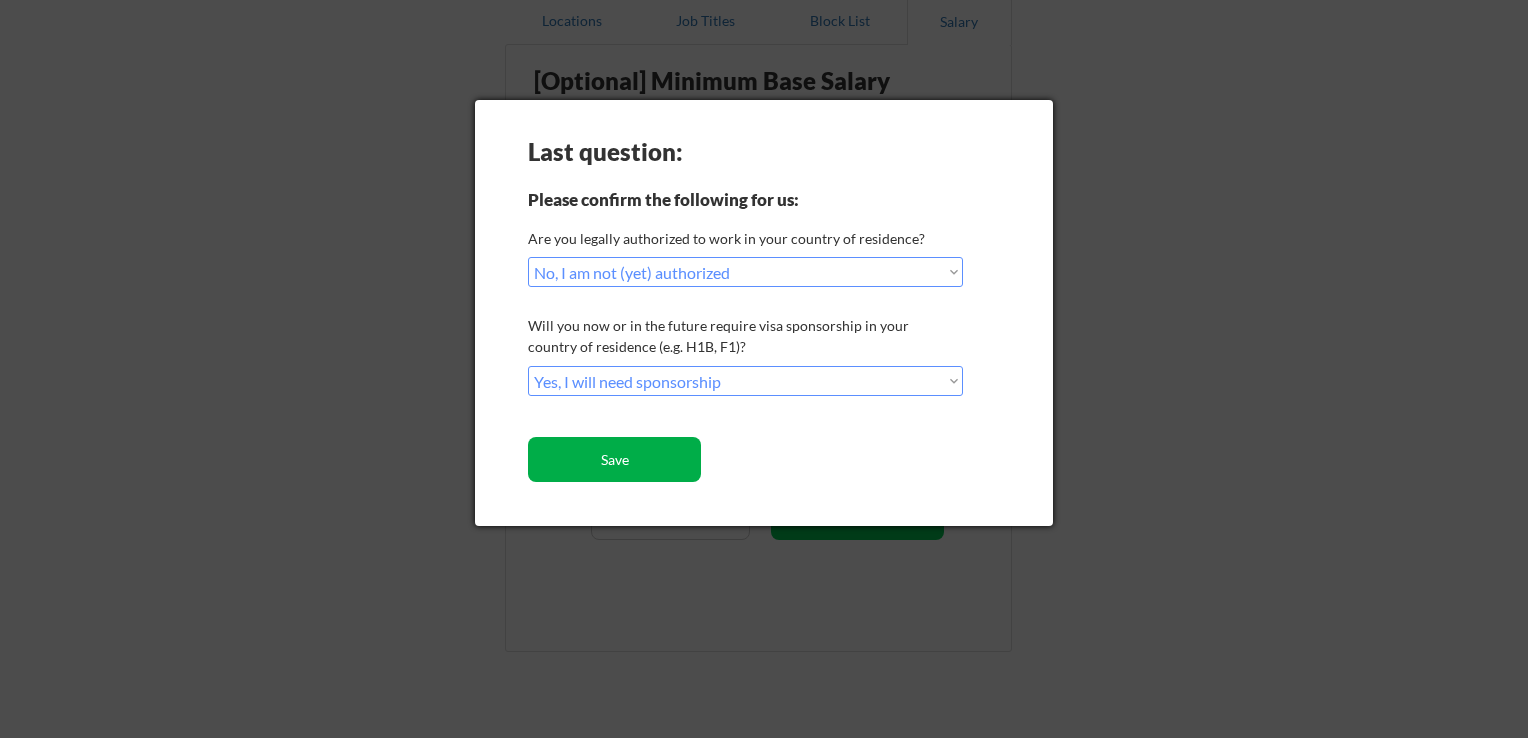 click on "Save" at bounding box center (614, 459) 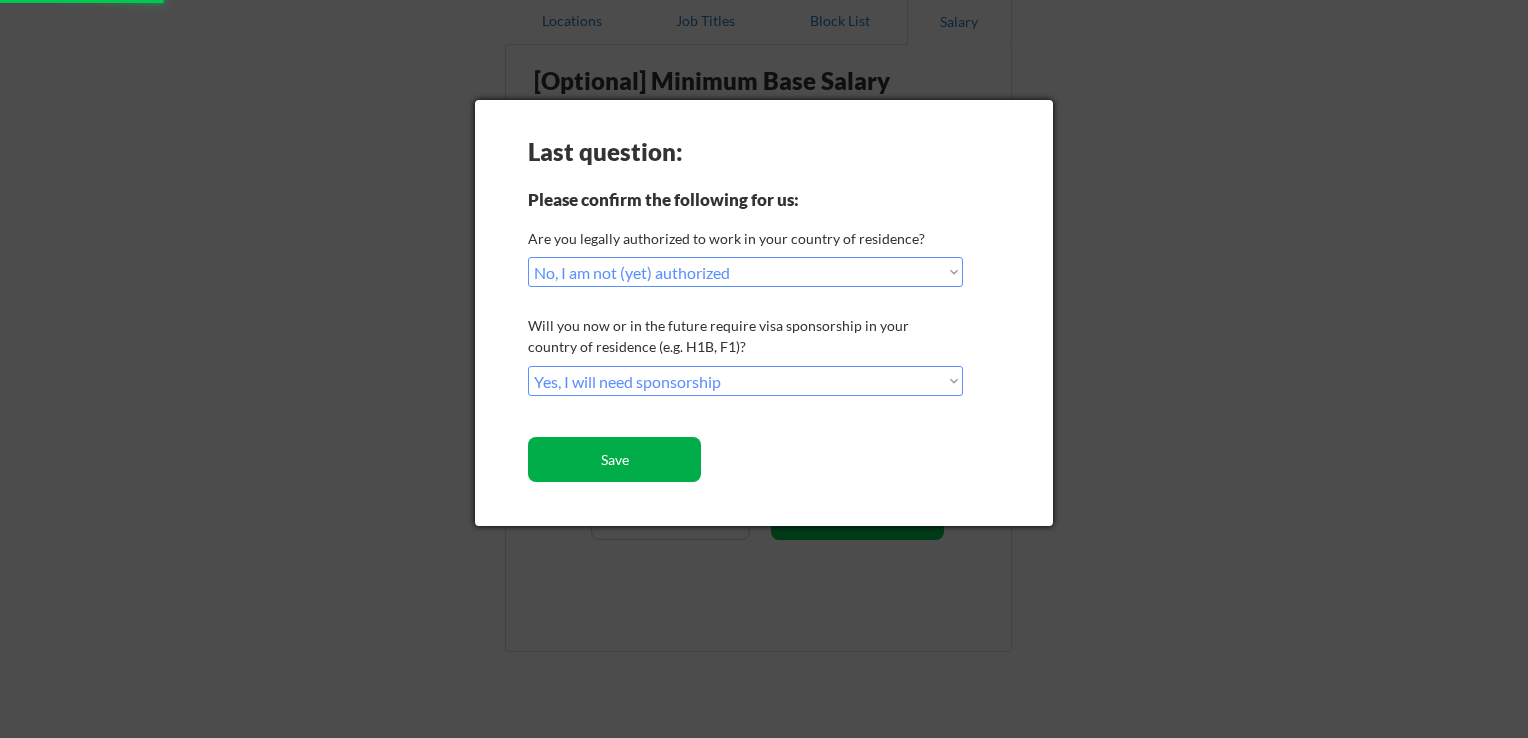 click on "Save" at bounding box center (614, 459) 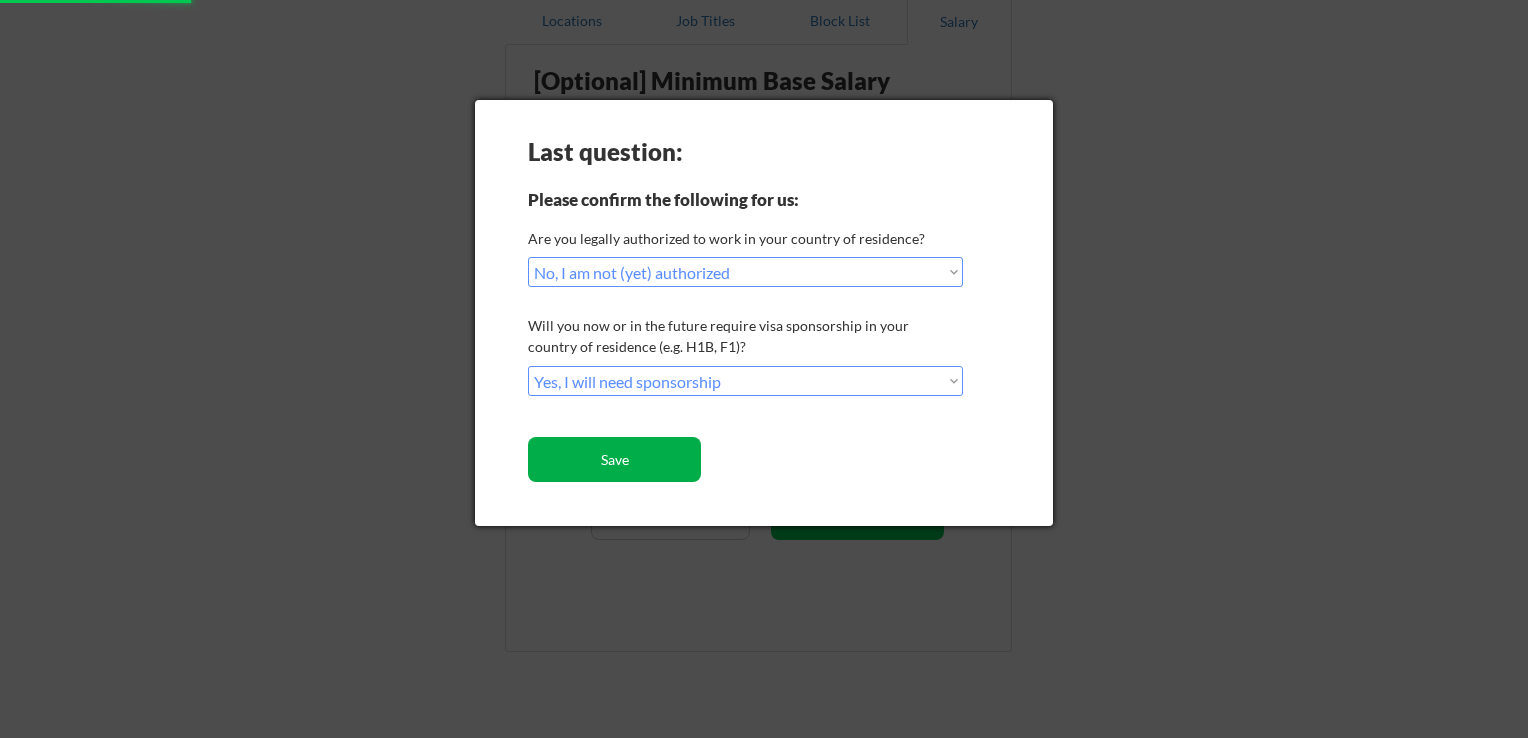 click on "Save" at bounding box center [614, 459] 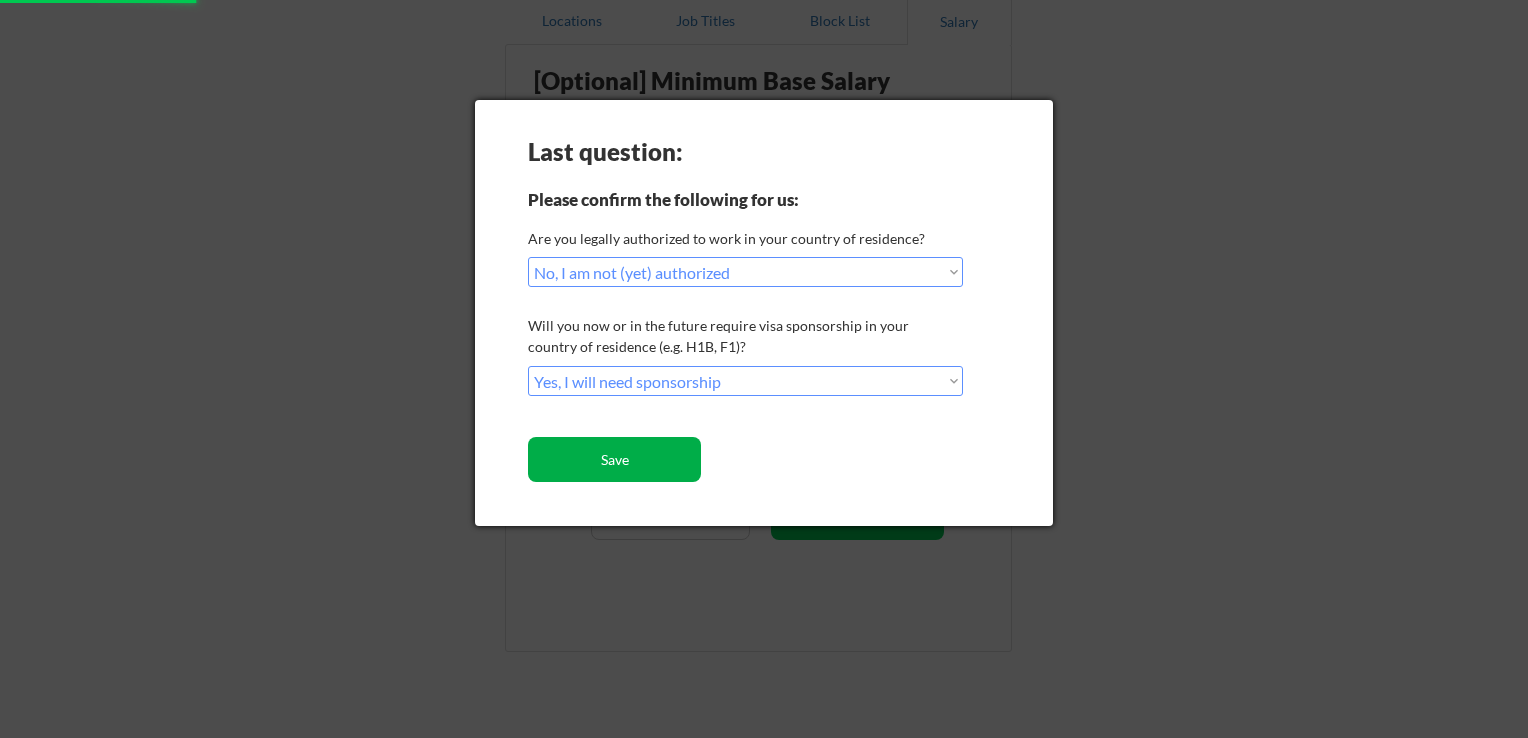 click on "Save" at bounding box center [614, 459] 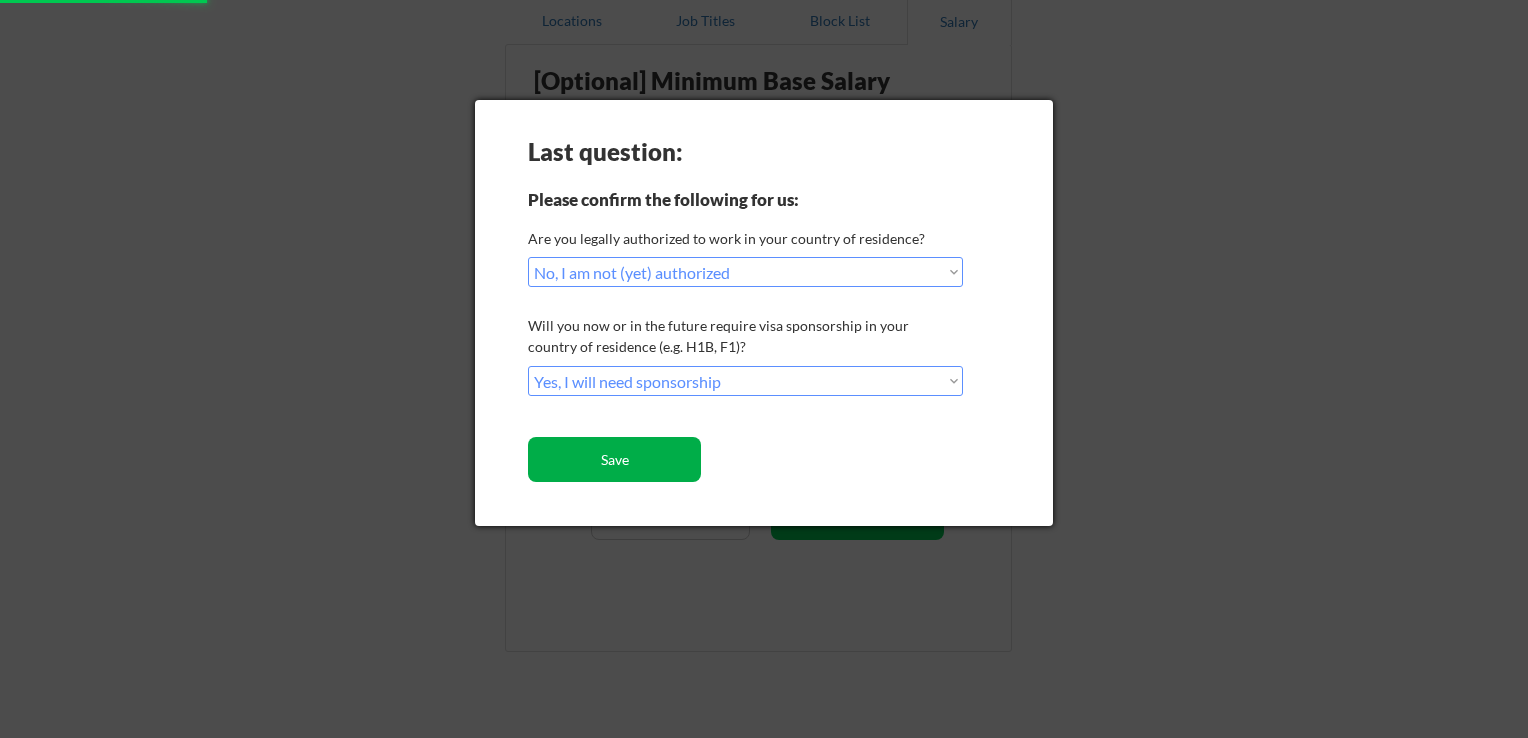 click on "Save" at bounding box center (614, 459) 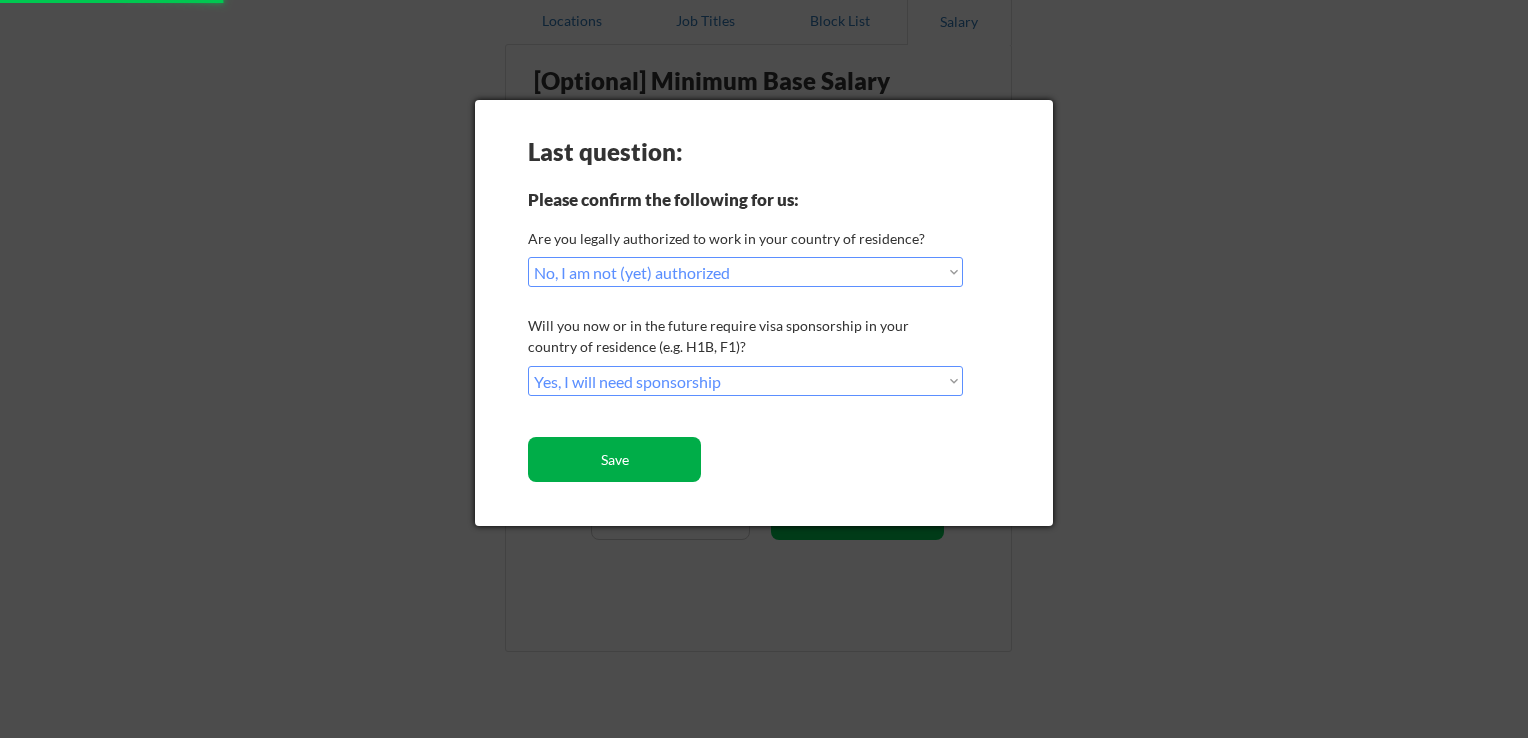 click on "Save" at bounding box center (614, 459) 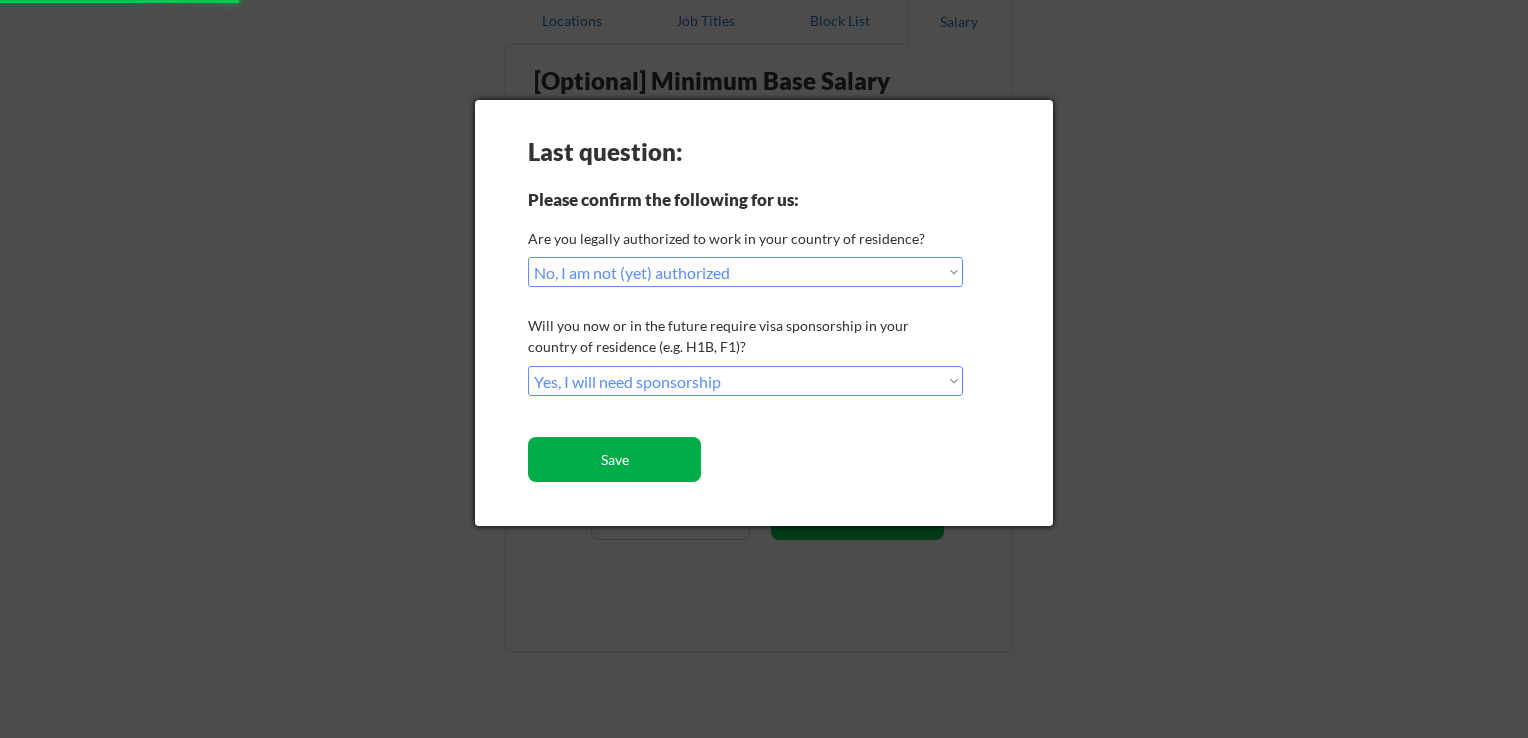 click on "Save" at bounding box center (614, 459) 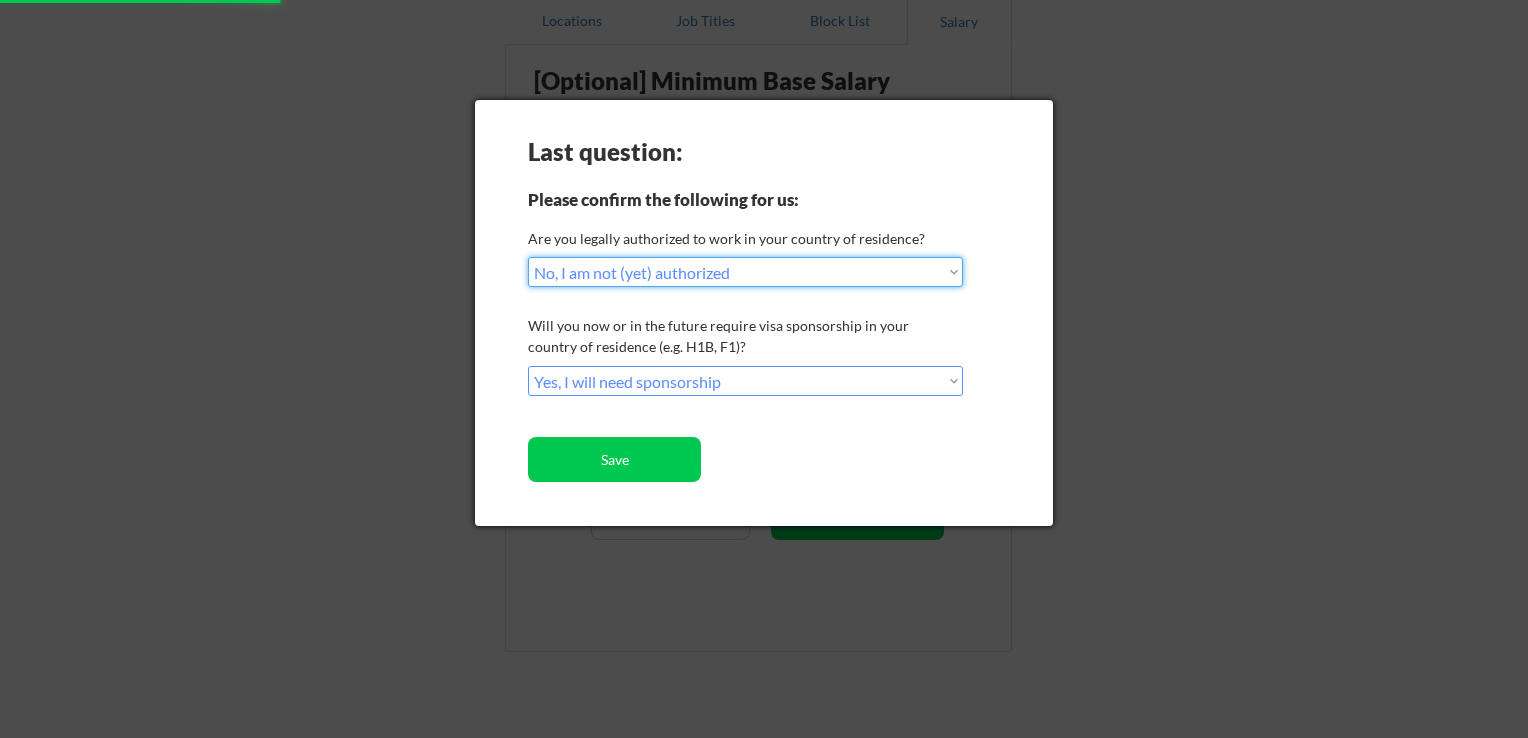 click on "Choose an option... Yes, I am a US Citizen Yes, I am a Canadian Citizen Yes, I am a US Green Card Holder Yes, I am an Other Permanent Resident Yes, I am here on a visa (H1B, OPT, etc.) No, I am not (yet) authorized" at bounding box center (745, 272) 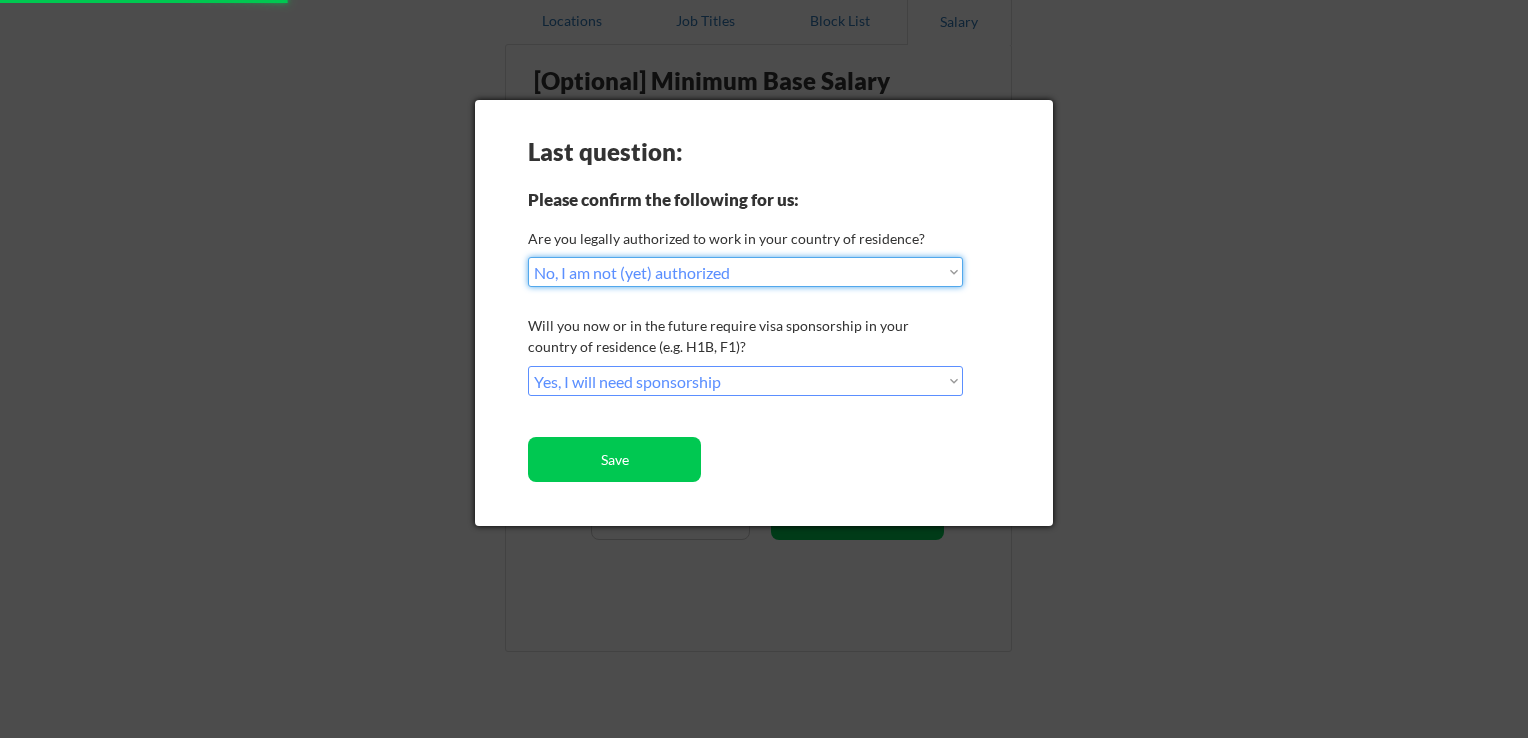 click on "Choose an option... Yes, I am a US Citizen Yes, I am a Canadian Citizen Yes, I am a US Green Card Holder Yes, I am an Other Permanent Resident Yes, I am here on a visa (H1B, OPT, etc.) No, I am not (yet) authorized" at bounding box center [745, 272] 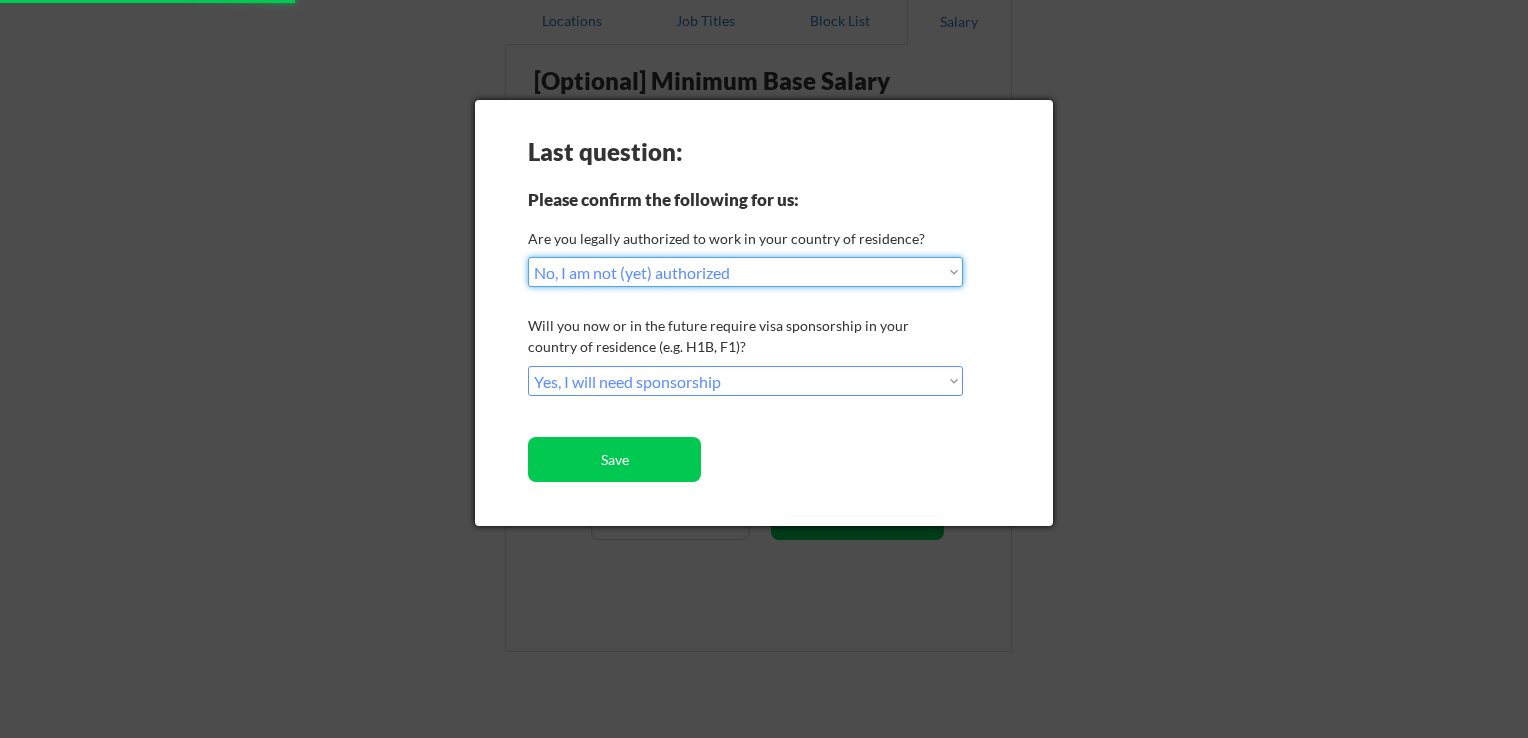 click on "Choose an option... No, I will not need sponsorship Yes, I will need sponsorship" at bounding box center (745, 381) 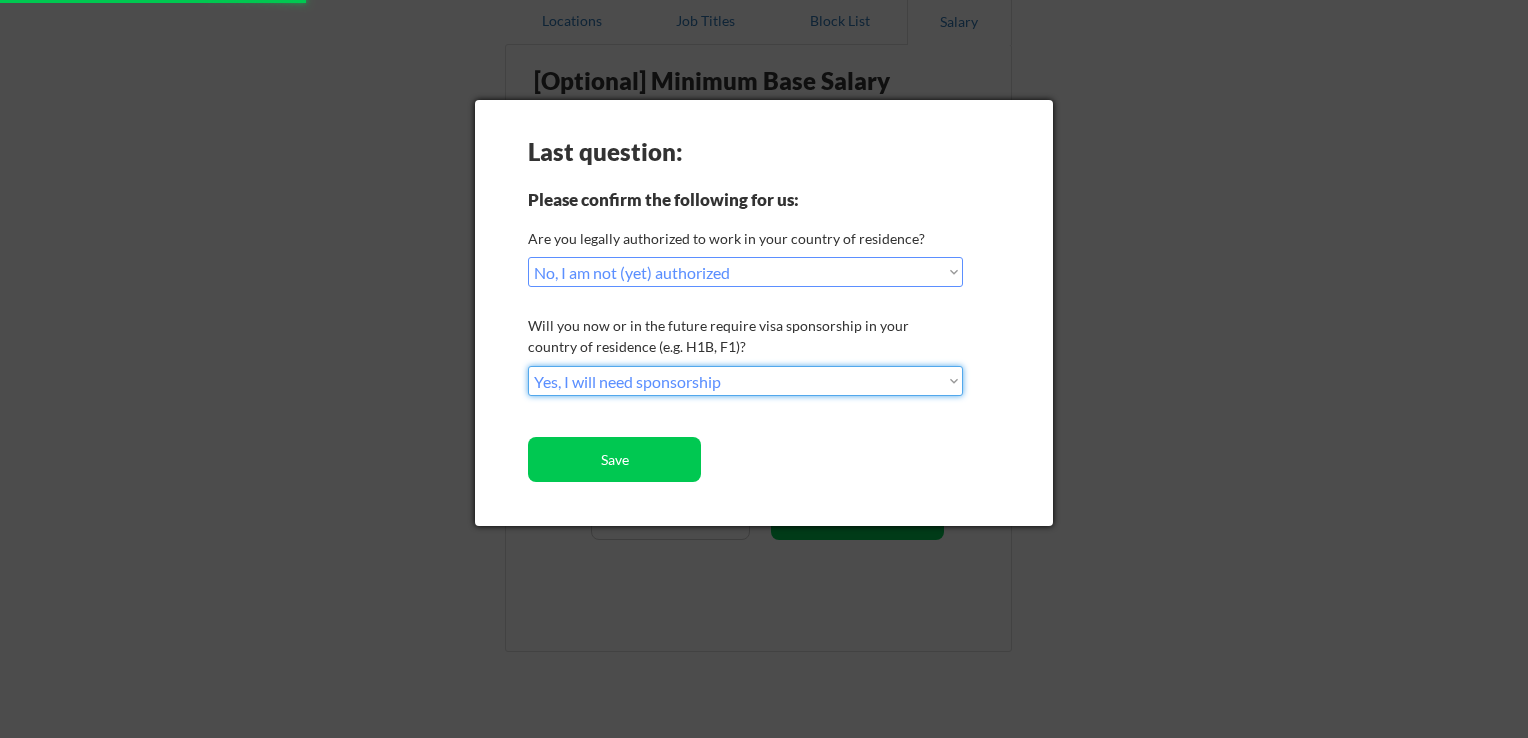 click on "Choose an option... No, I will not need sponsorship Yes, I will need sponsorship" at bounding box center (745, 381) 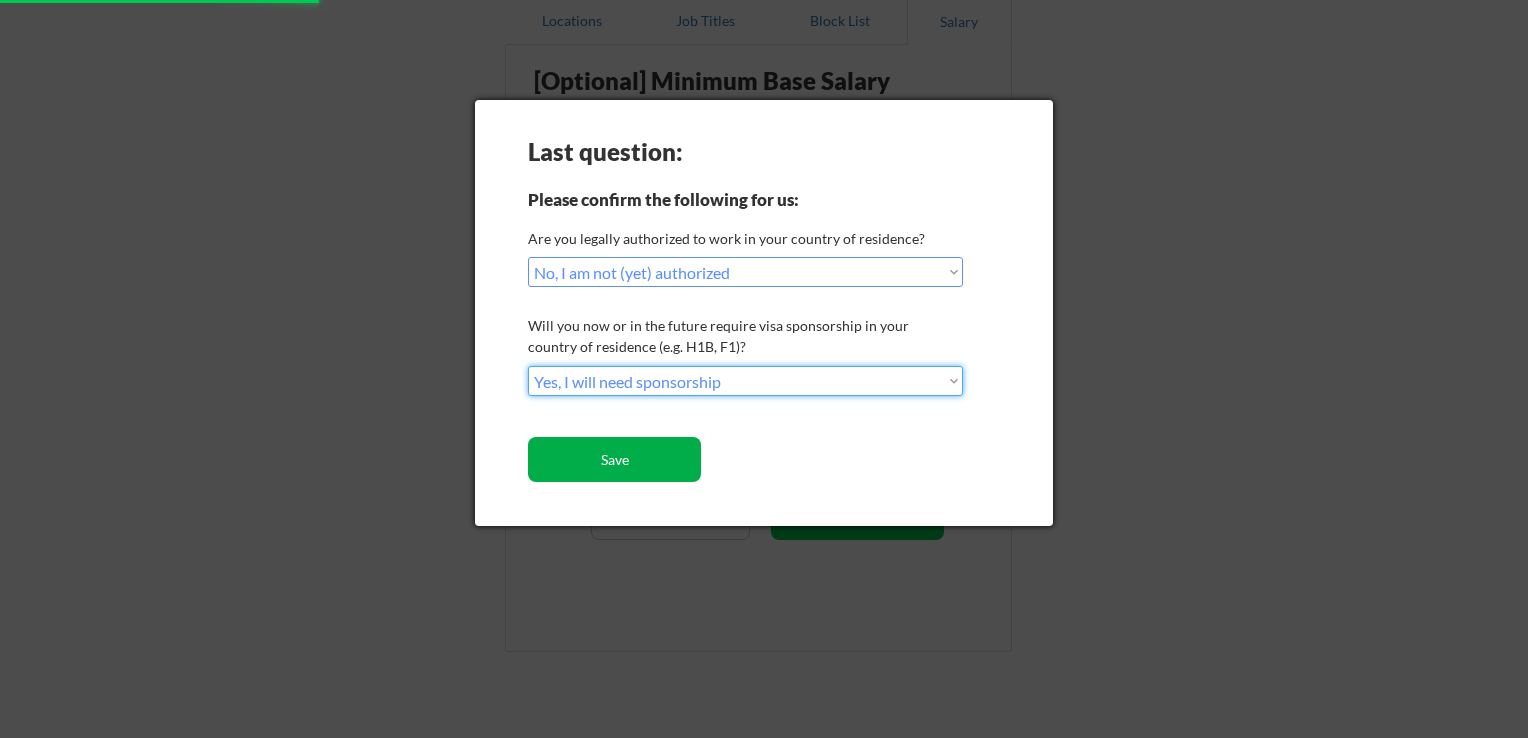 click on "Save" at bounding box center [614, 459] 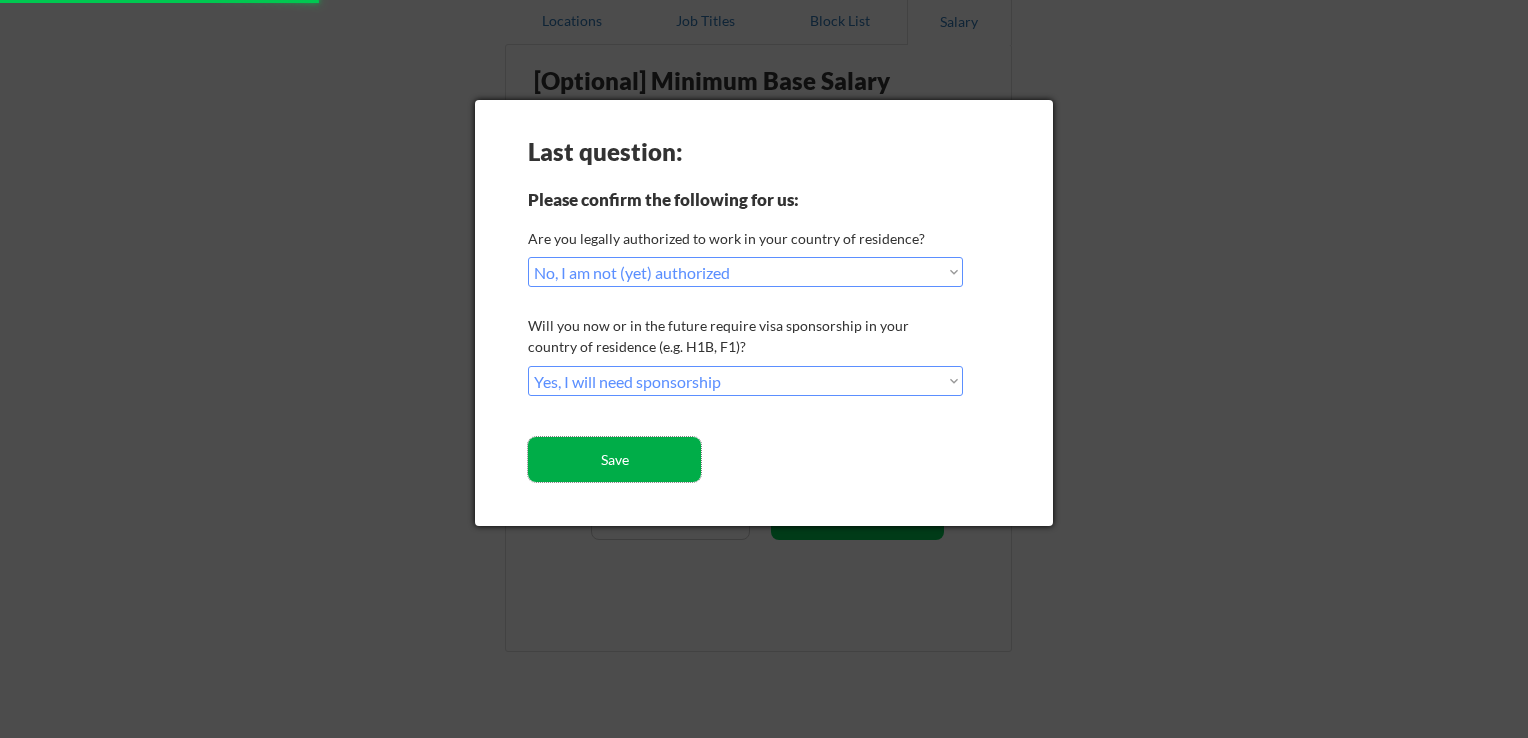 click on "Save" at bounding box center [614, 459] 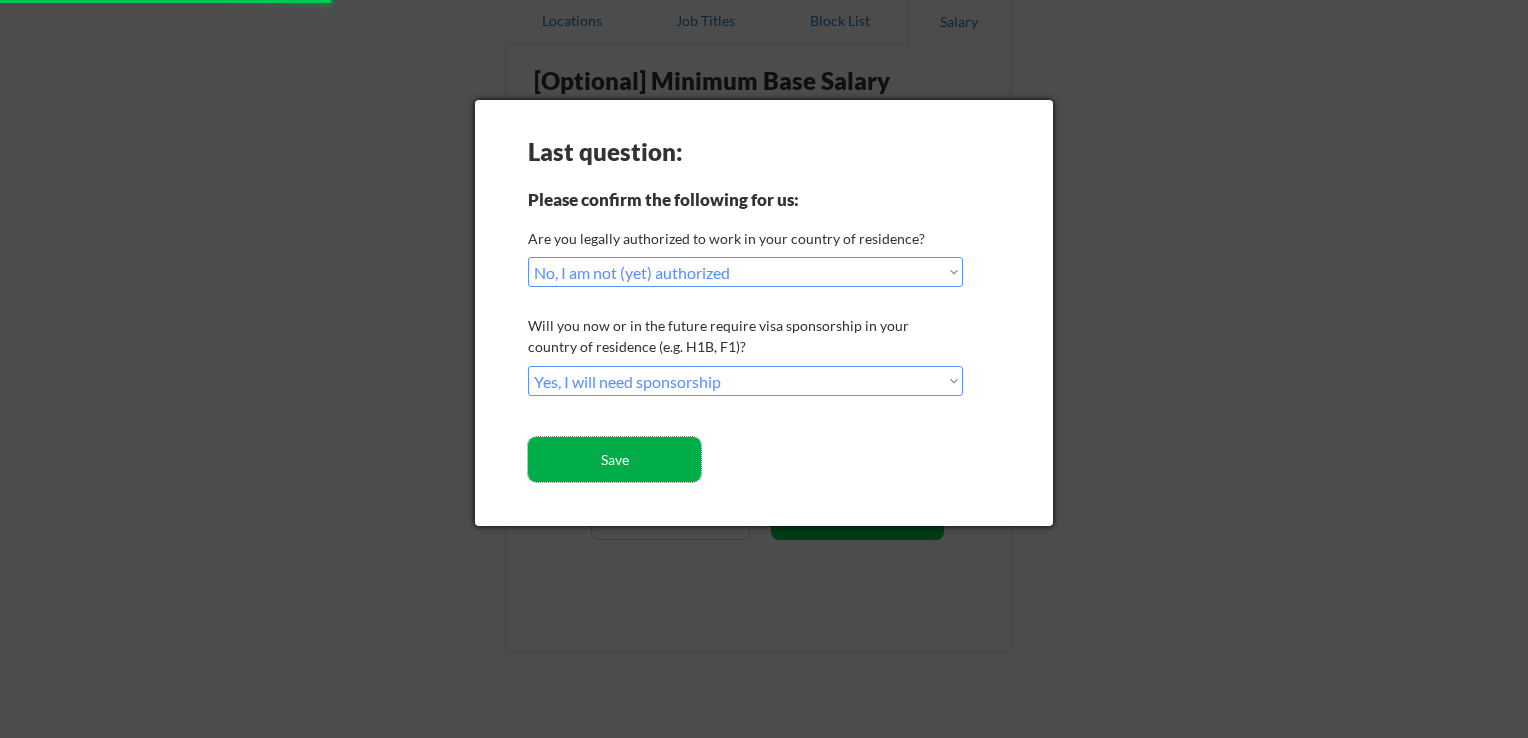 click on "Save" at bounding box center (614, 459) 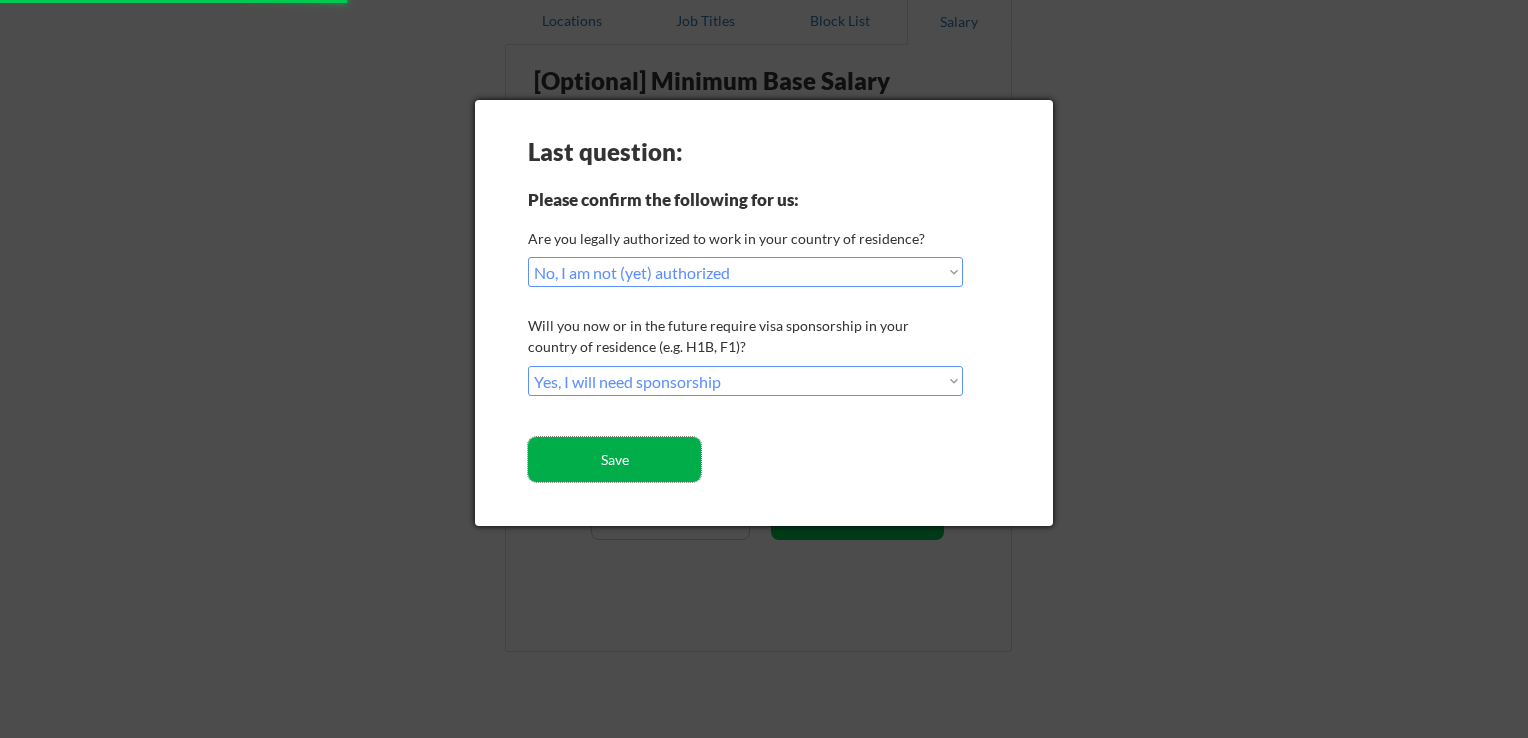 click on "Save" at bounding box center [614, 459] 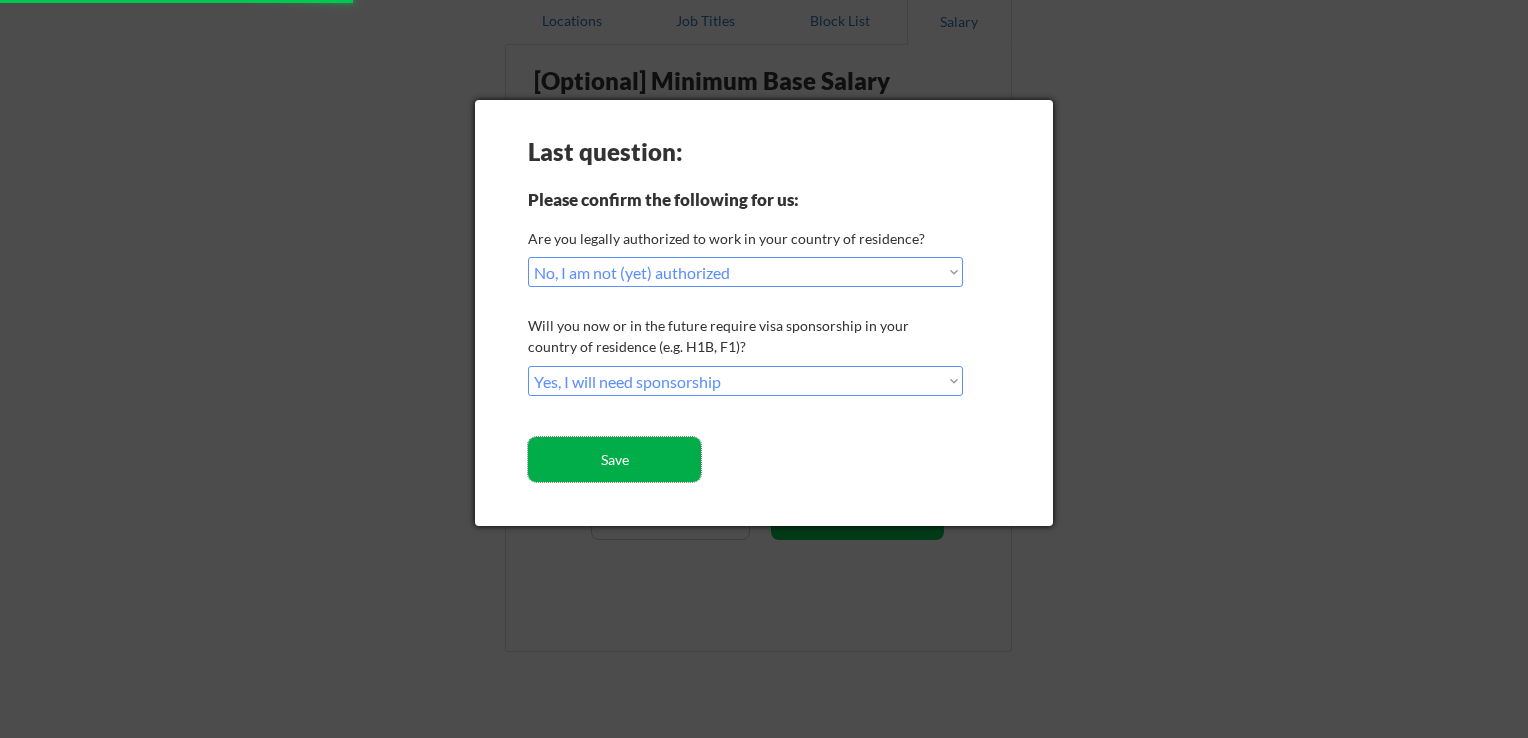 click on "Save" at bounding box center (614, 459) 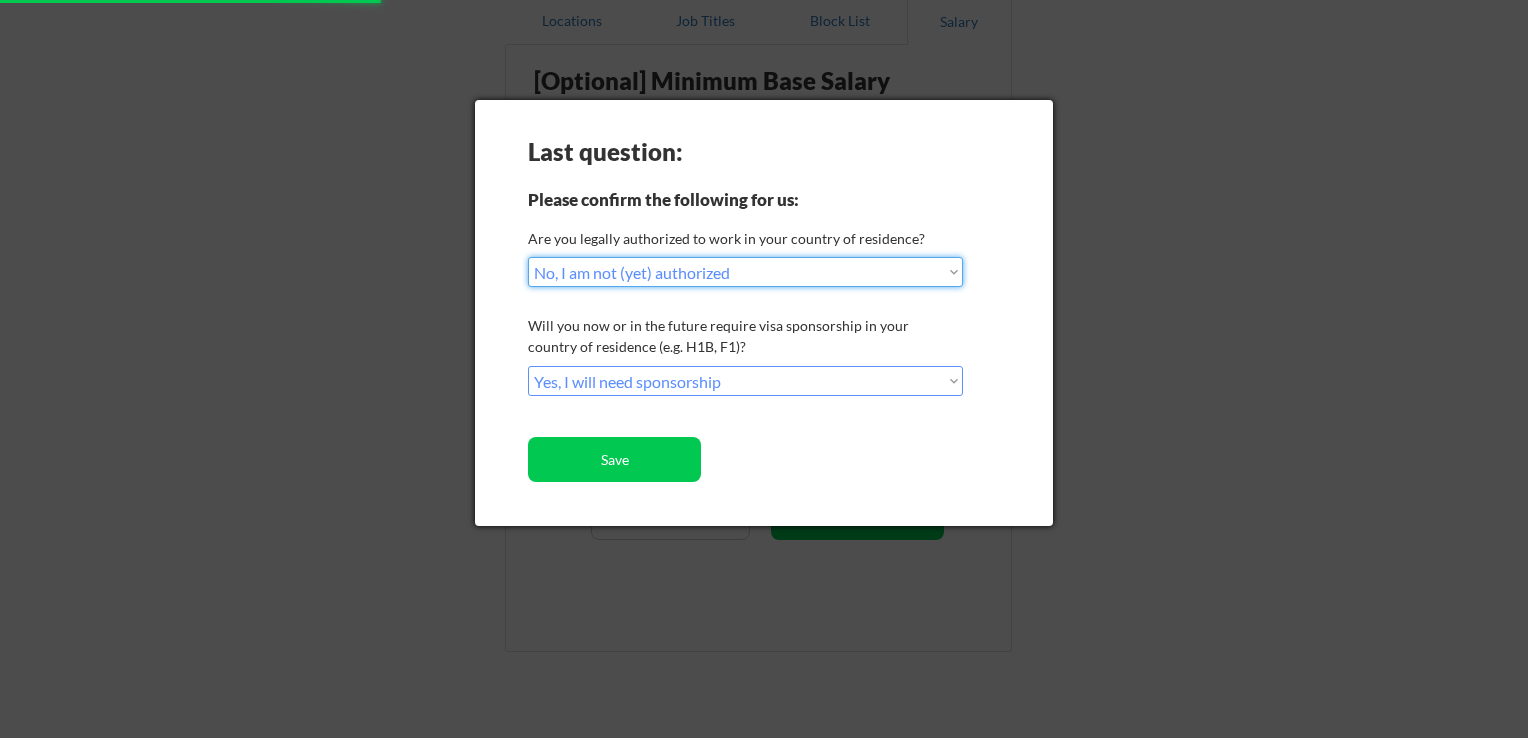 click on "Choose an option... Yes, I am a US Citizen Yes, I am a Canadian Citizen Yes, I am a US Green Card Holder Yes, I am an Other Permanent Resident Yes, I am here on a visa (H1B, OPT, etc.) No, I am not (yet) authorized" at bounding box center (745, 272) 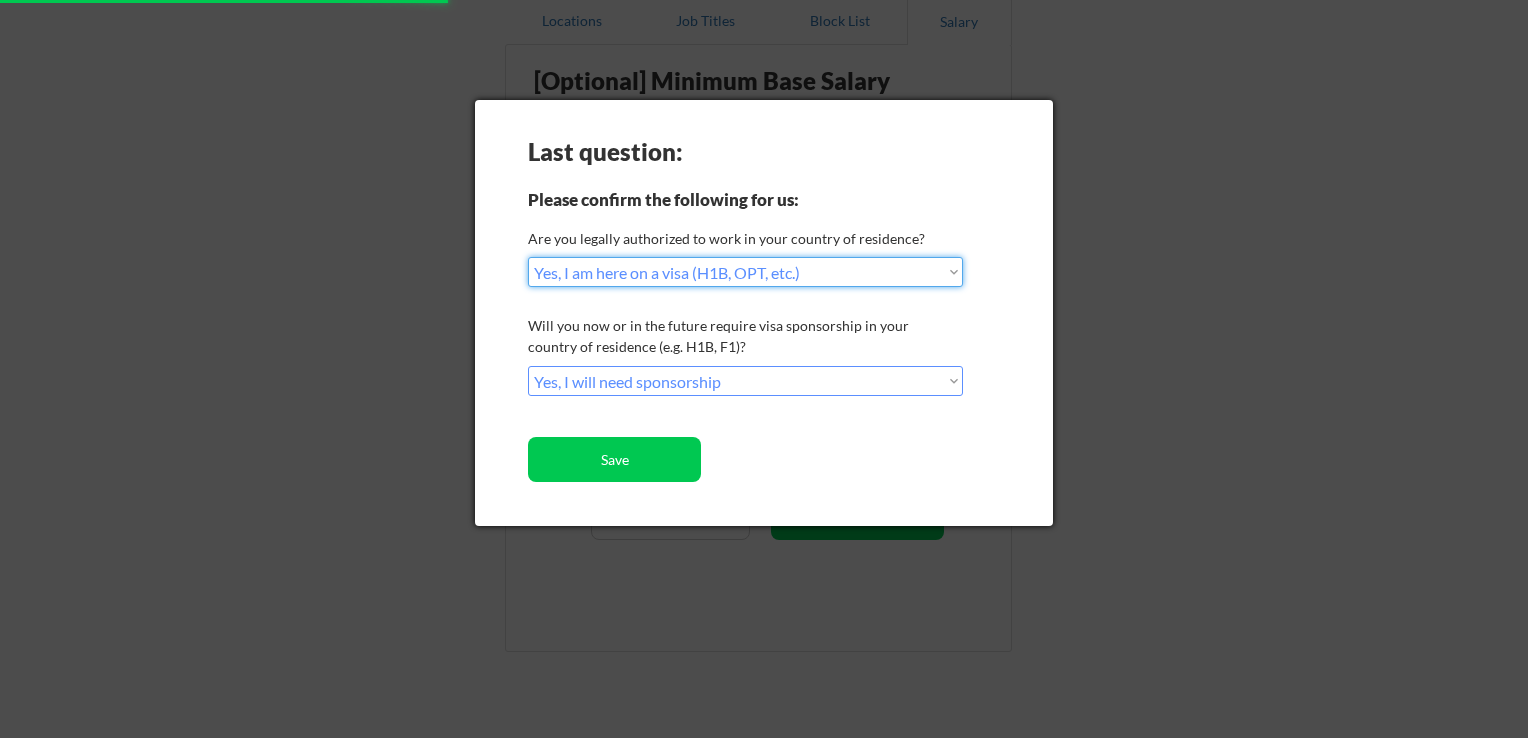click on "Choose an option... Yes, I am a US Citizen Yes, I am a Canadian Citizen Yes, I am a US Green Card Holder Yes, I am an Other Permanent Resident Yes, I am here on a visa (H1B, OPT, etc.) No, I am not (yet) authorized" at bounding box center [745, 272] 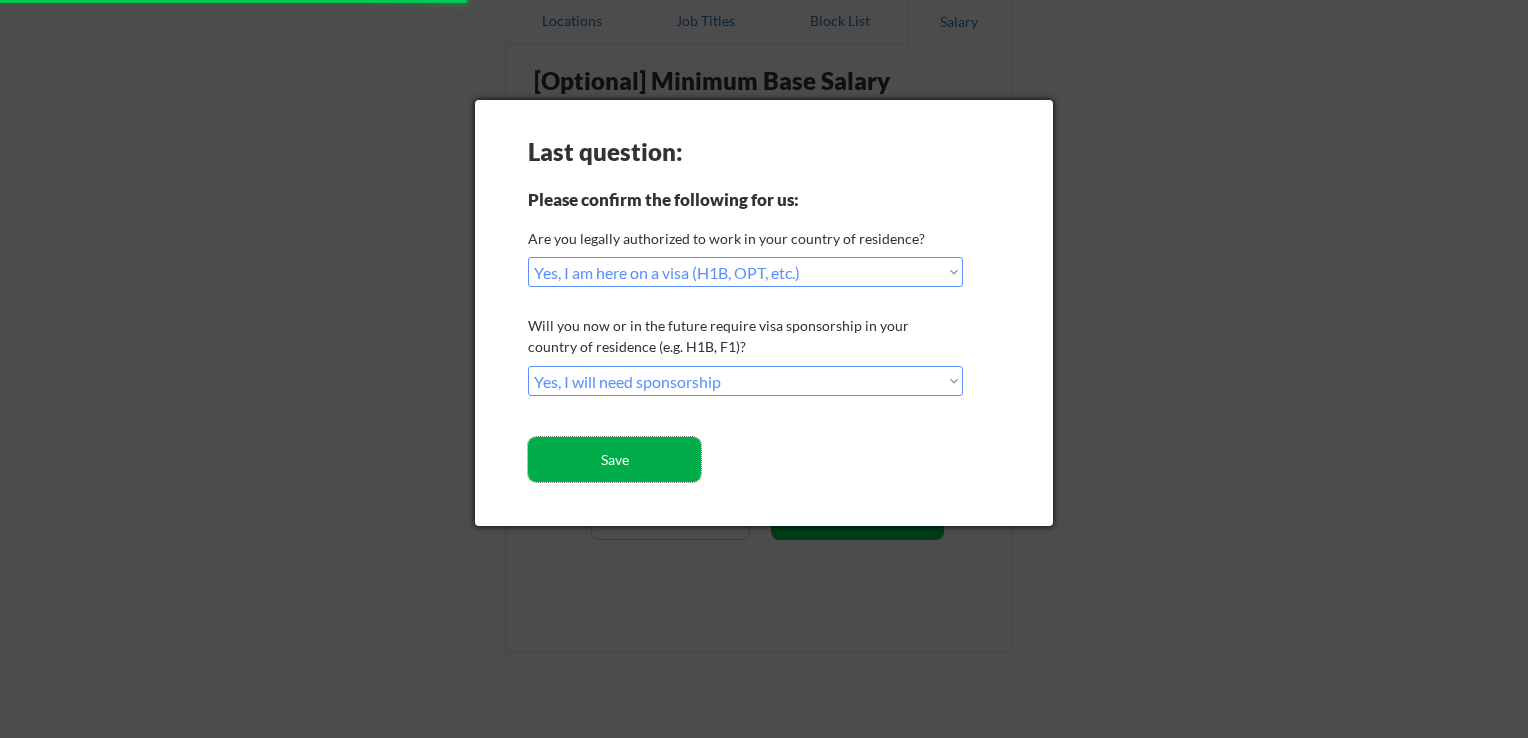 click on "Save" at bounding box center (614, 459) 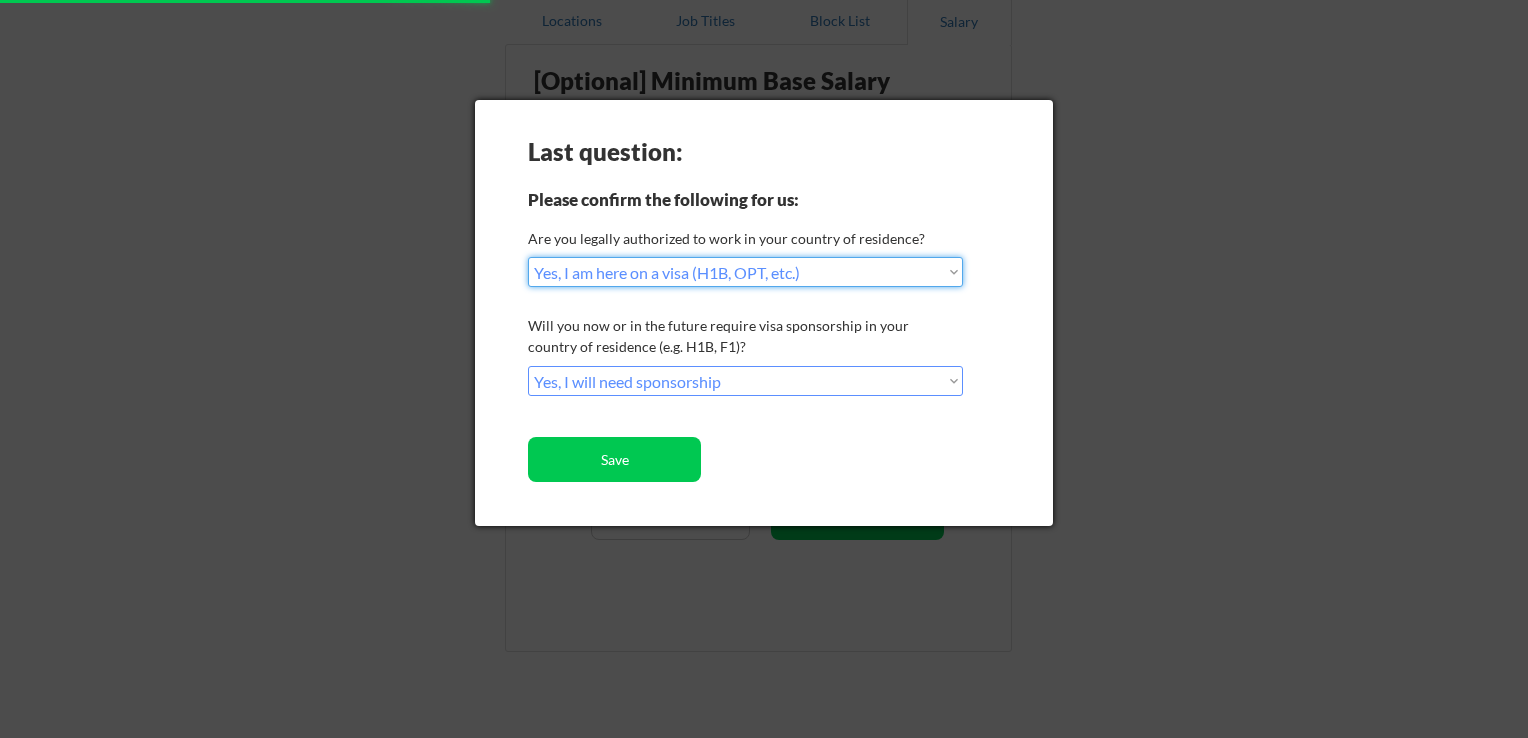 click on "Choose an option... Yes, I am a US Citizen Yes, I am a Canadian Citizen Yes, I am a US Green Card Holder Yes, I am an Other Permanent Resident Yes, I am here on a visa (H1B, OPT, etc.) No, I am not (yet) authorized" at bounding box center (745, 272) 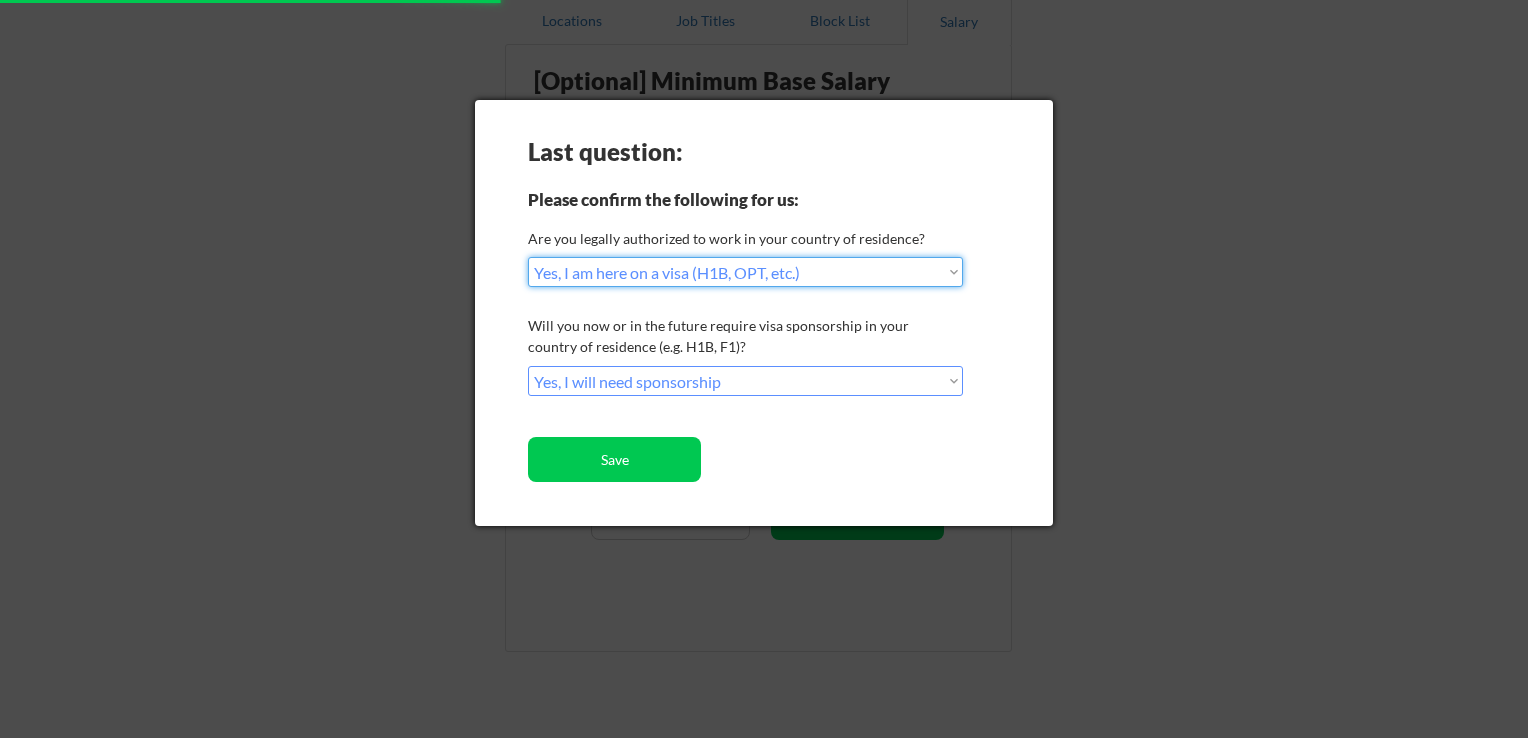 select on ""no__i_am_not__yet__authorized"" 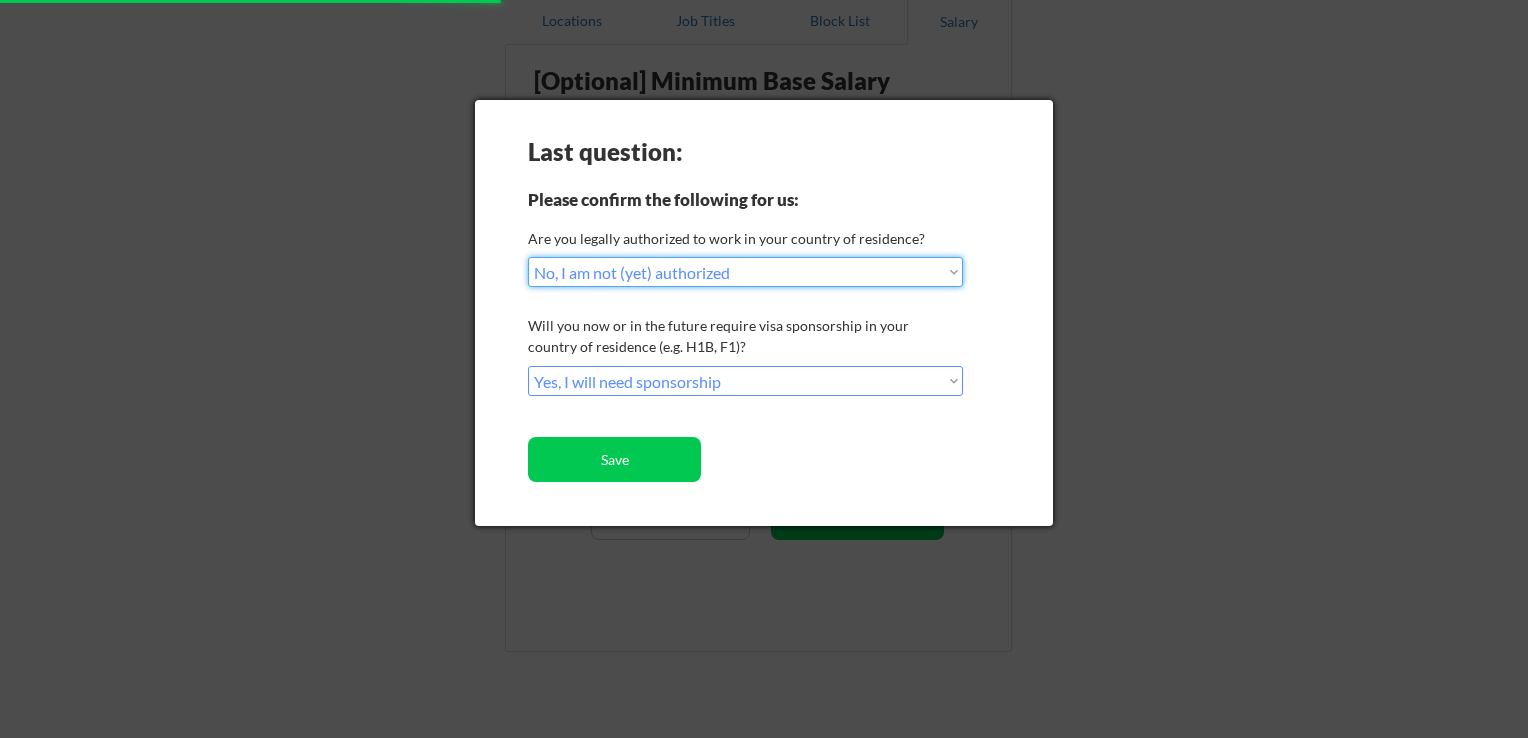click on "Choose an option... Yes, I am a US Citizen Yes, I am a Canadian Citizen Yes, I am a US Green Card Holder Yes, I am an Other Permanent Resident Yes, I am here on a visa (H1B, OPT, etc.) No, I am not (yet) authorized" at bounding box center [745, 272] 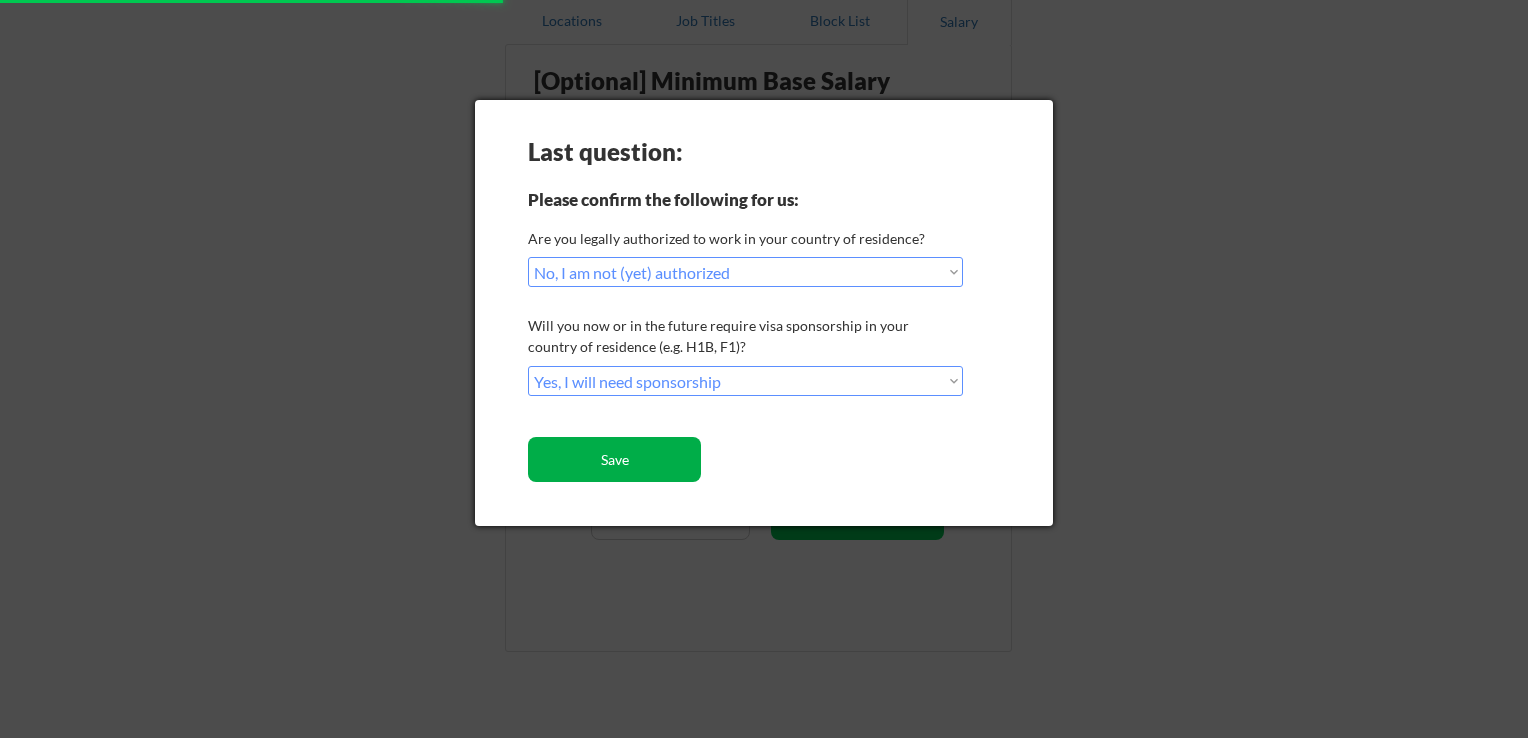 click on "Save" at bounding box center [614, 459] 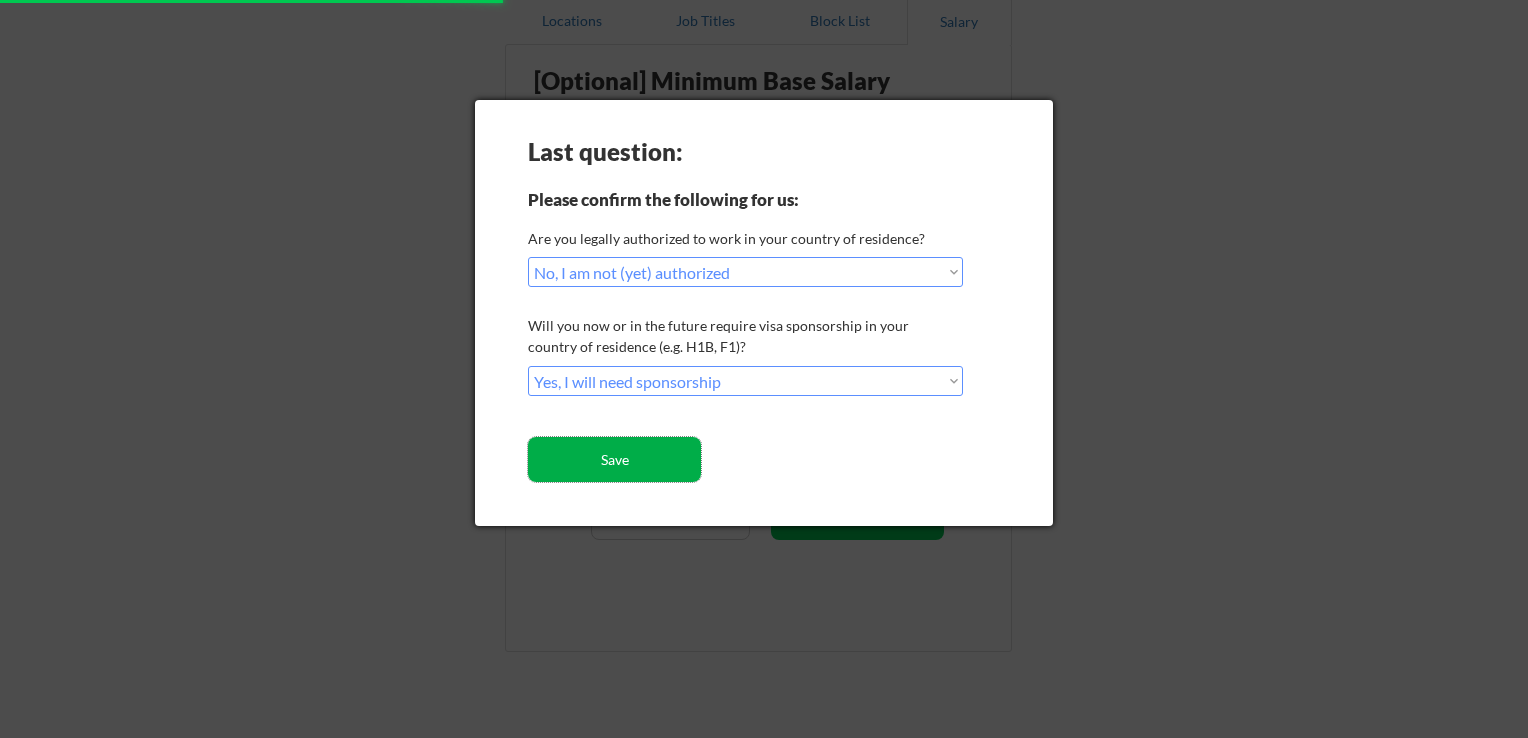 click on "Save" at bounding box center [614, 459] 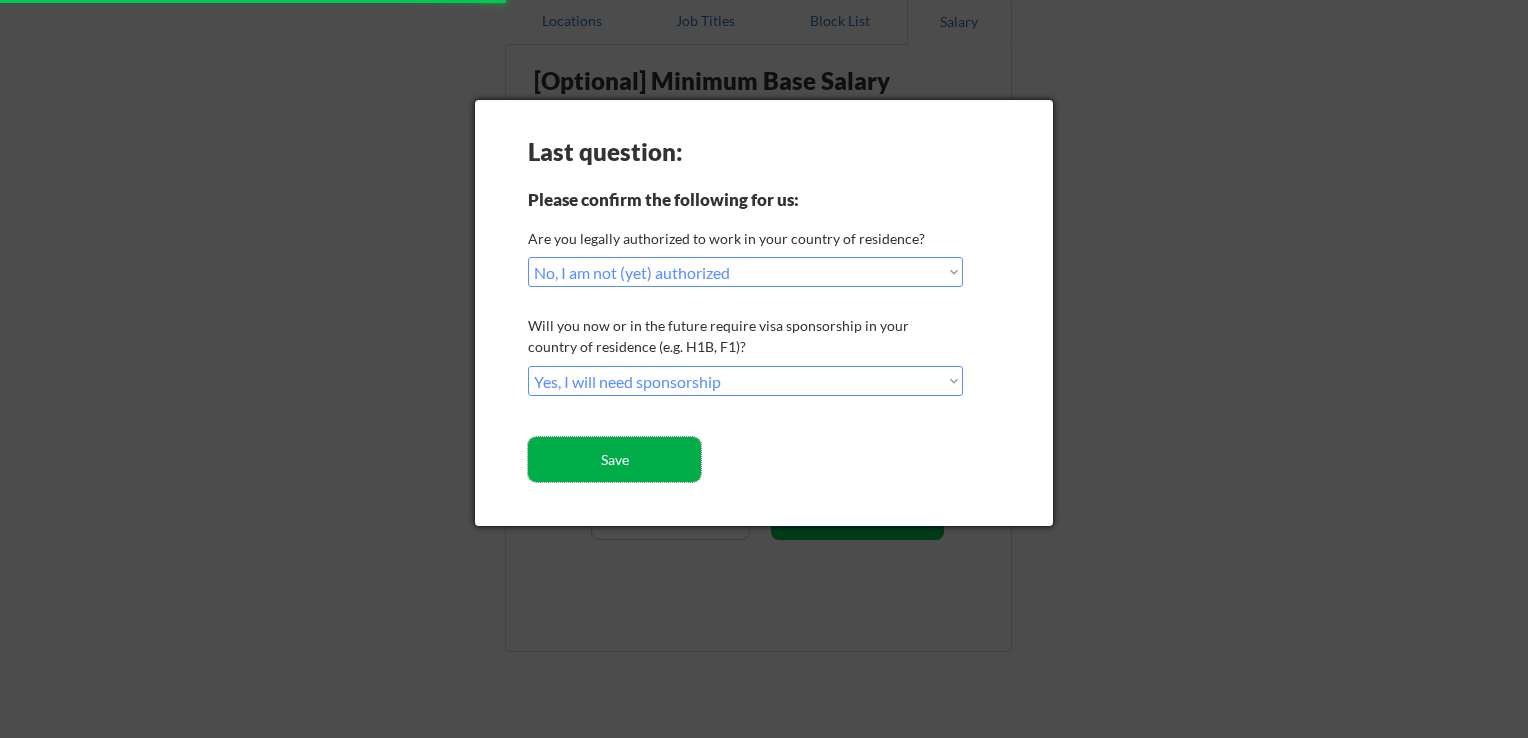 click on "Save" at bounding box center (614, 459) 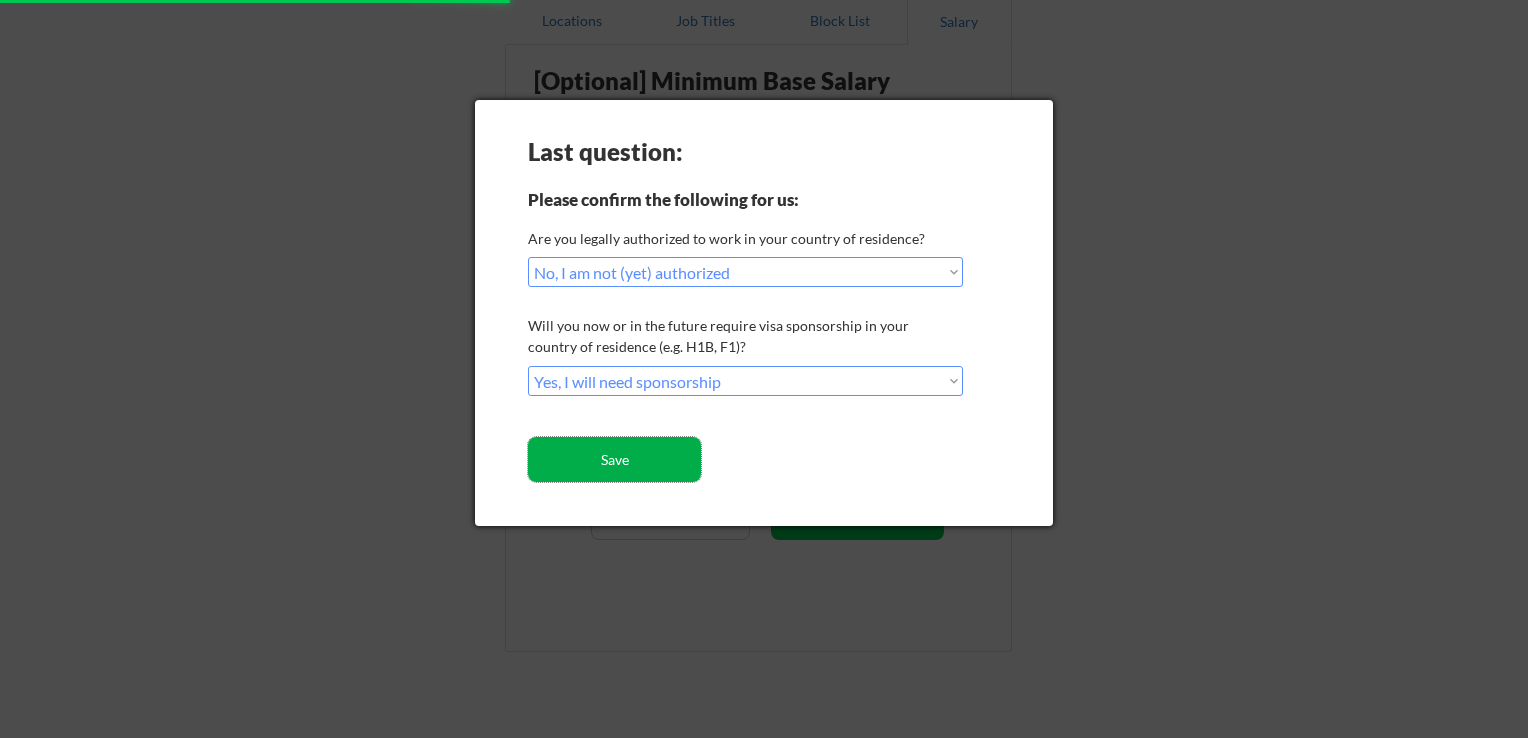 click on "Save" at bounding box center [614, 459] 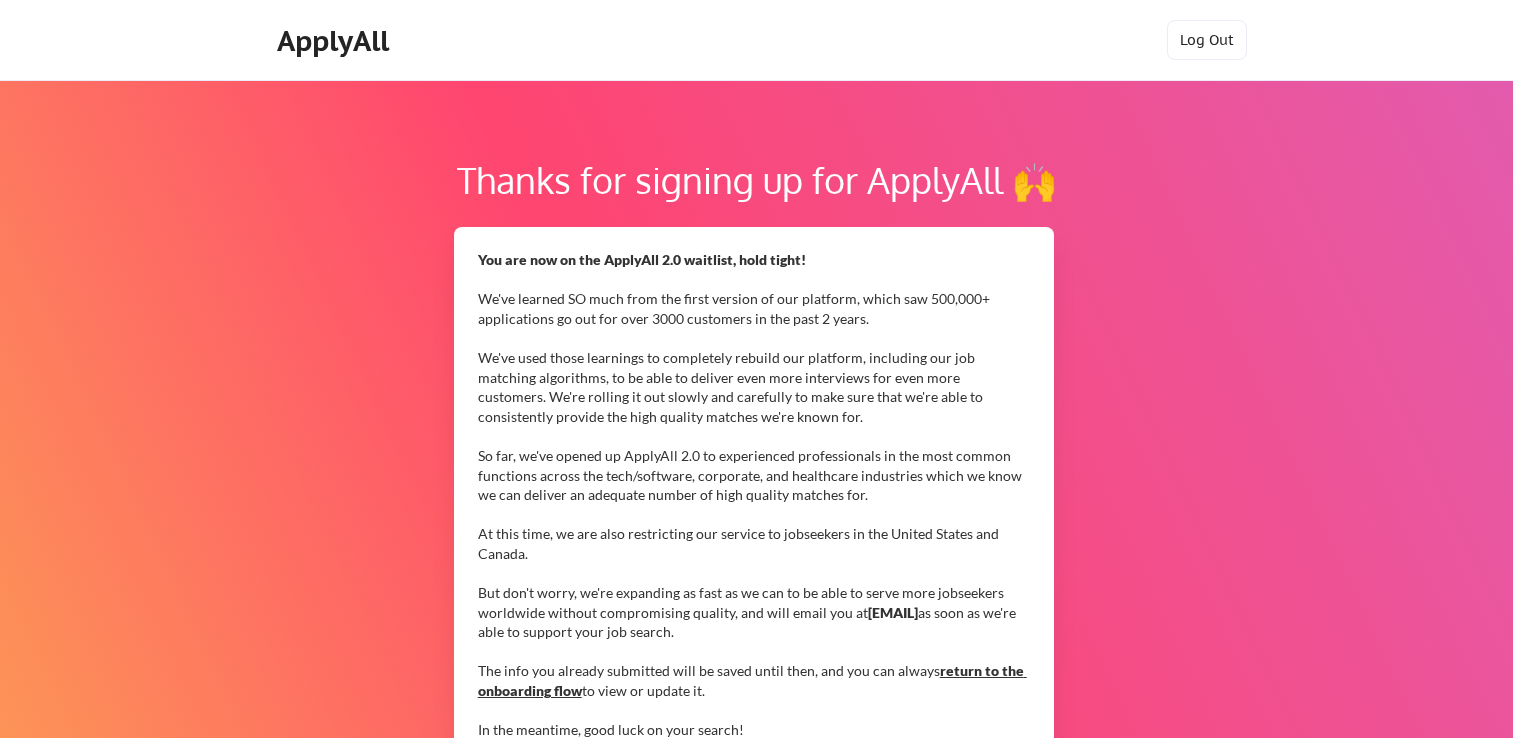 scroll, scrollTop: 0, scrollLeft: 0, axis: both 